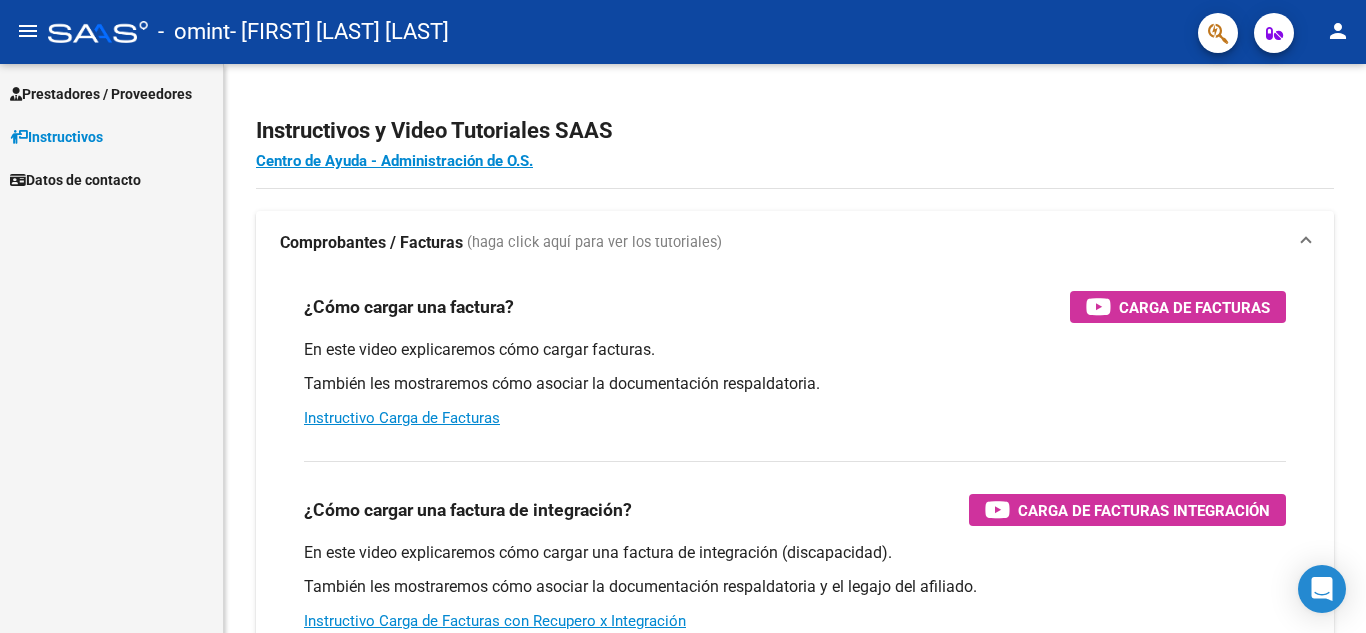 scroll, scrollTop: 0, scrollLeft: 0, axis: both 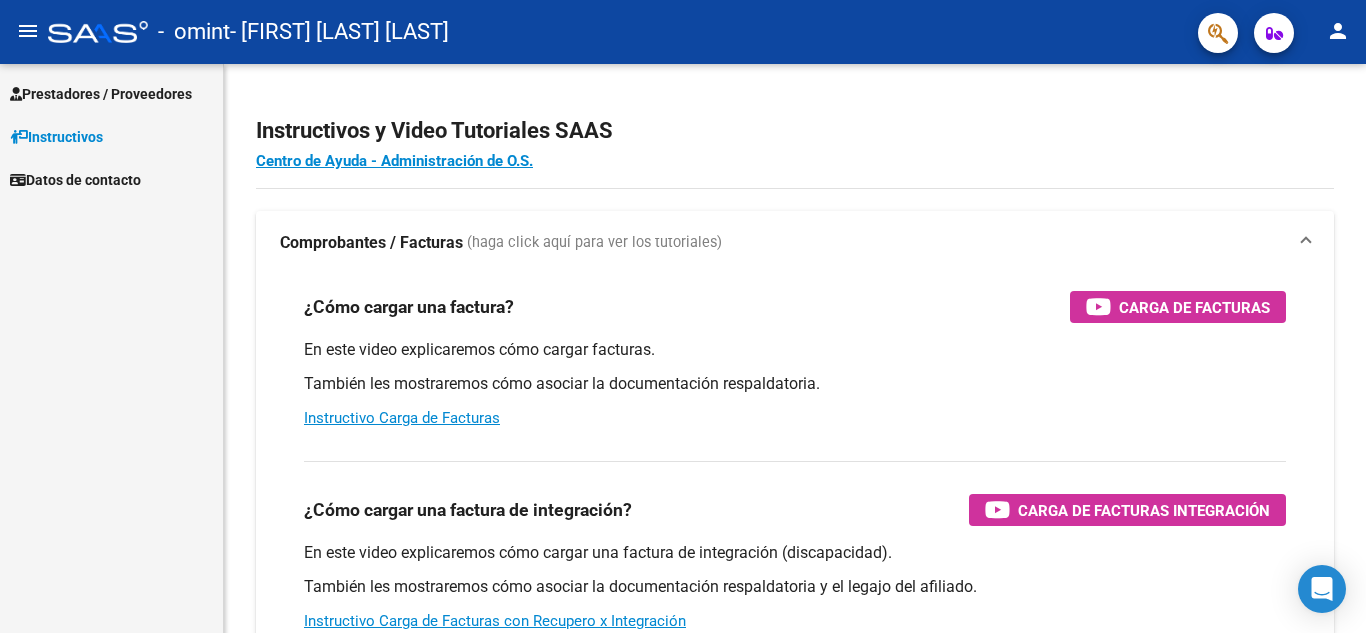 click on "Prestadores / Proveedores" at bounding box center [101, 94] 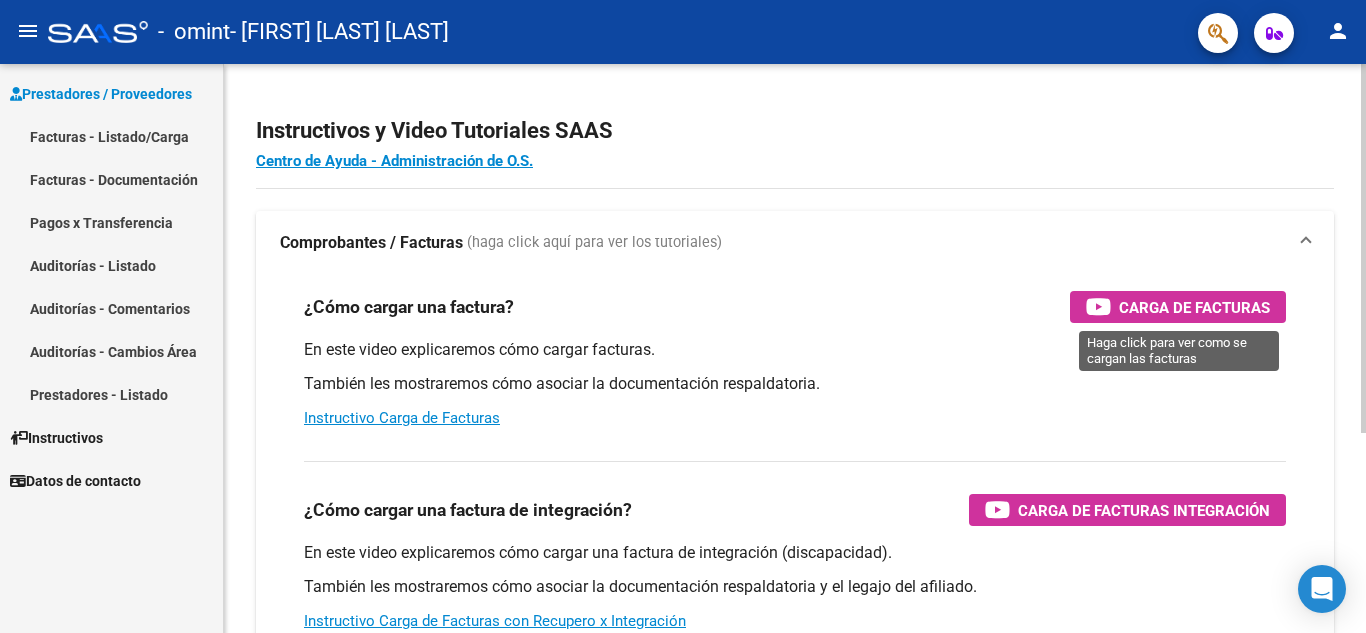 click on "Carga de Facturas" at bounding box center (1194, 307) 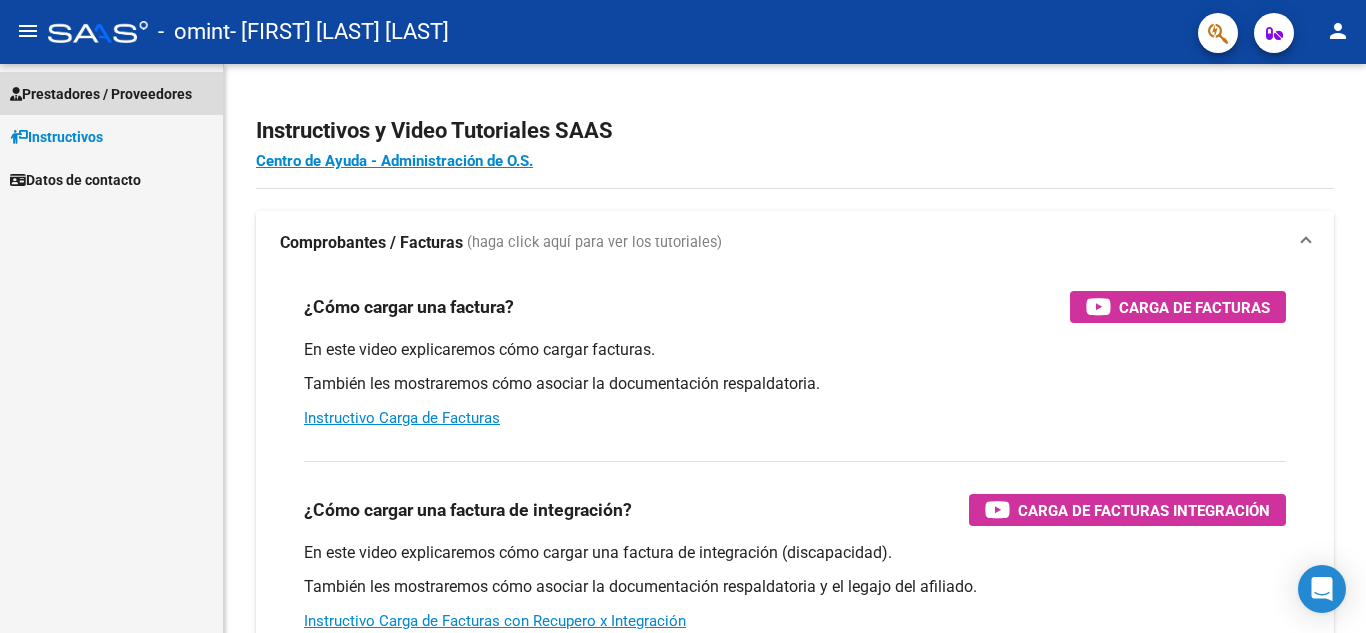 click on "Prestadores / Proveedores" at bounding box center (101, 94) 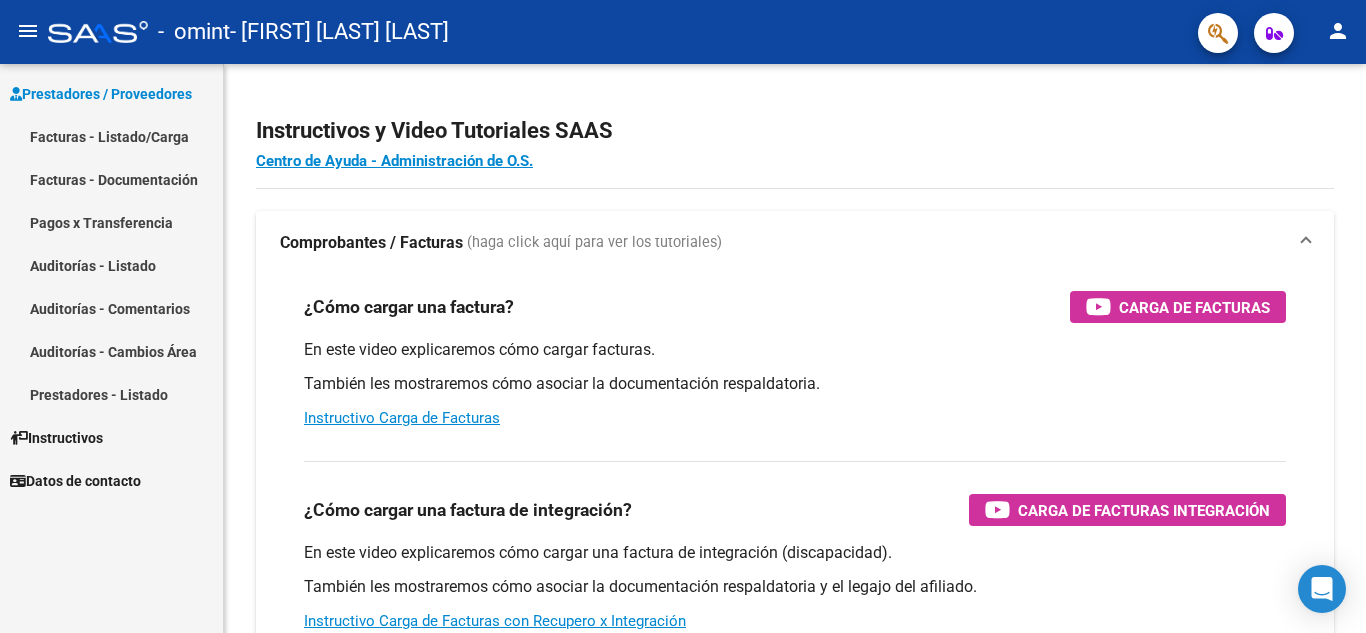 click on "Facturas - Listado/Carga" at bounding box center (111, 136) 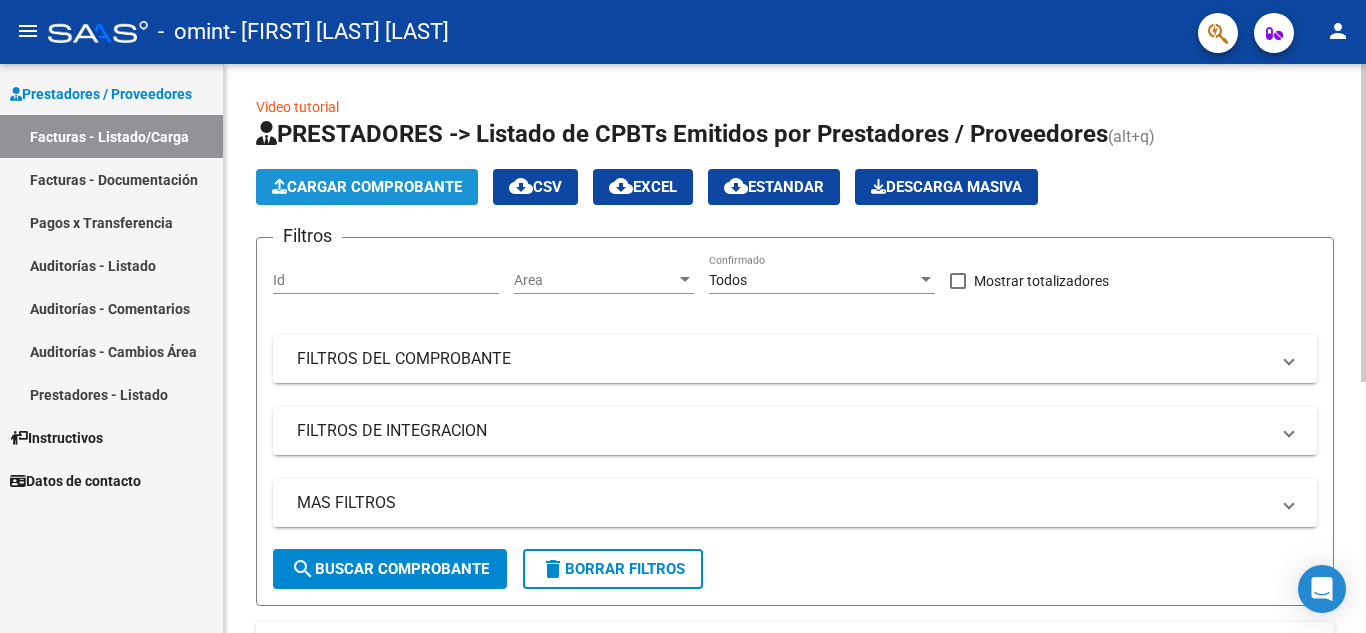 click on "Cargar Comprobante" 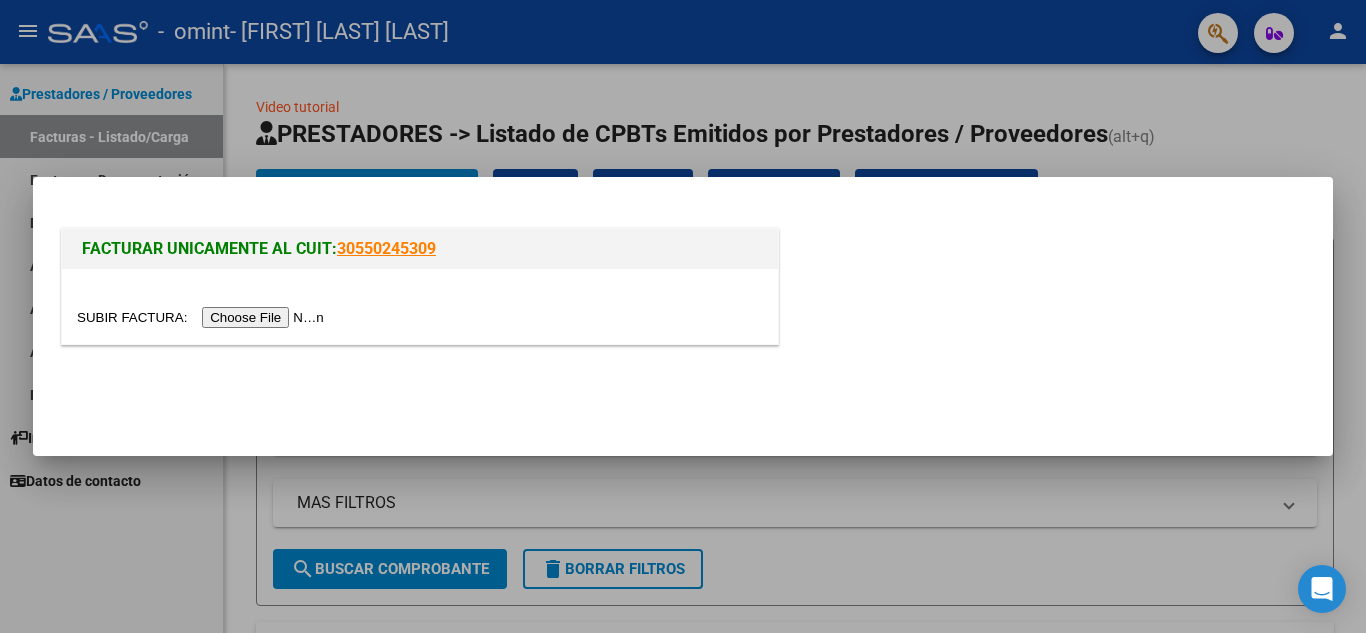 click at bounding box center (203, 317) 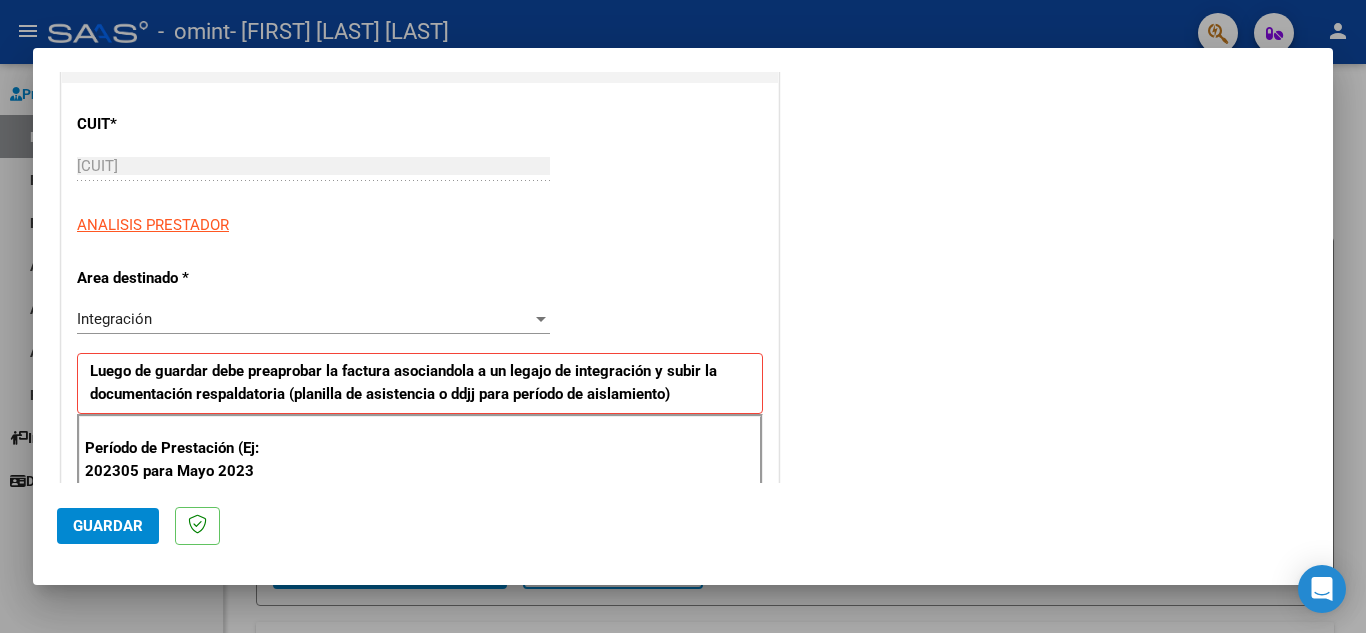 scroll, scrollTop: 240, scrollLeft: 0, axis: vertical 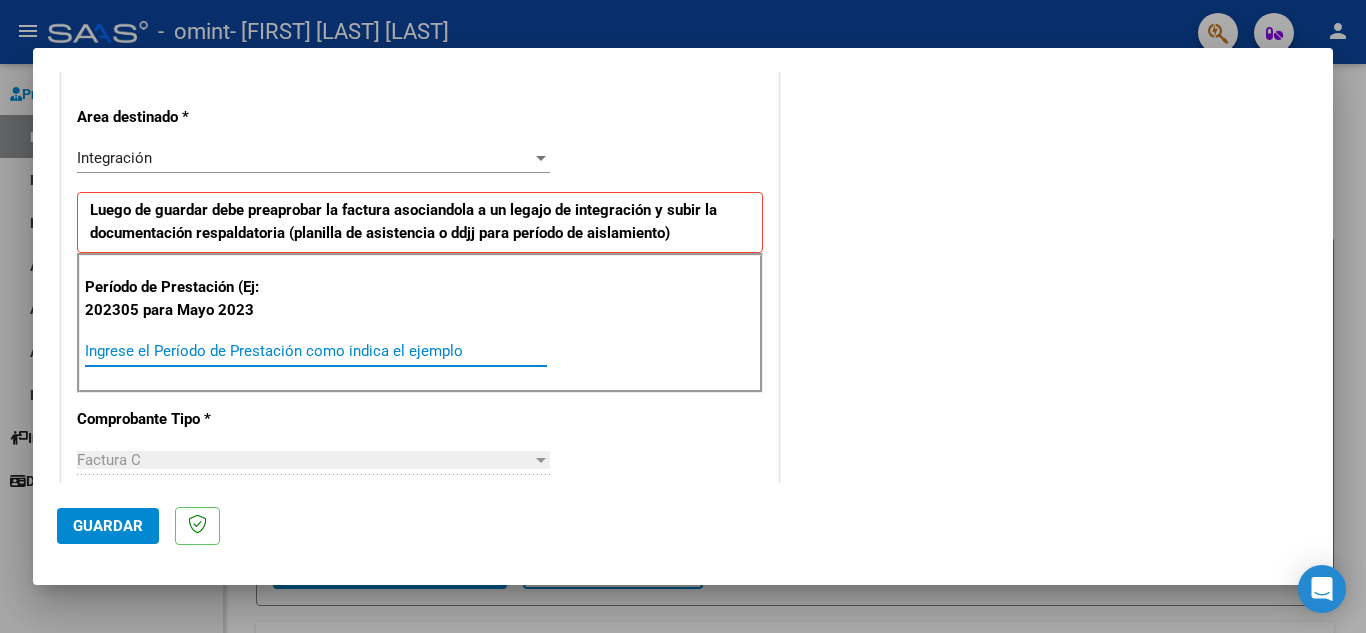 click on "Ingrese el Período de Prestación como indica el ejemplo" at bounding box center [316, 351] 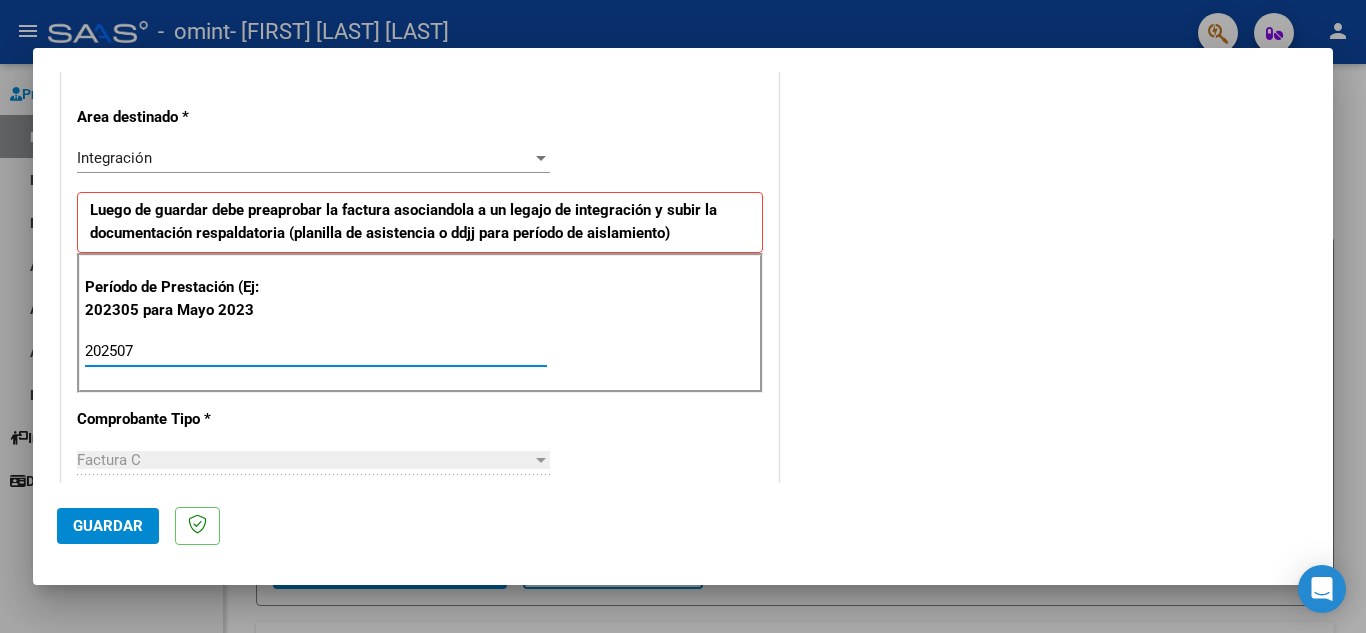 type on "202507" 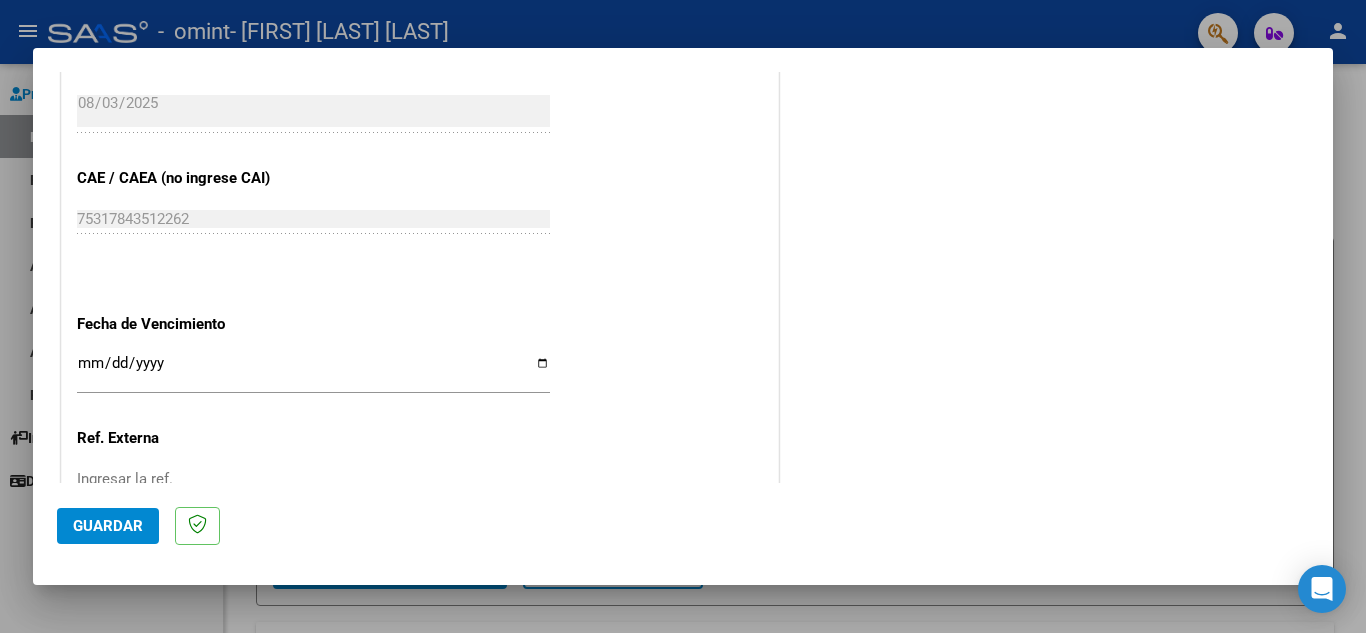 scroll, scrollTop: 1200, scrollLeft: 0, axis: vertical 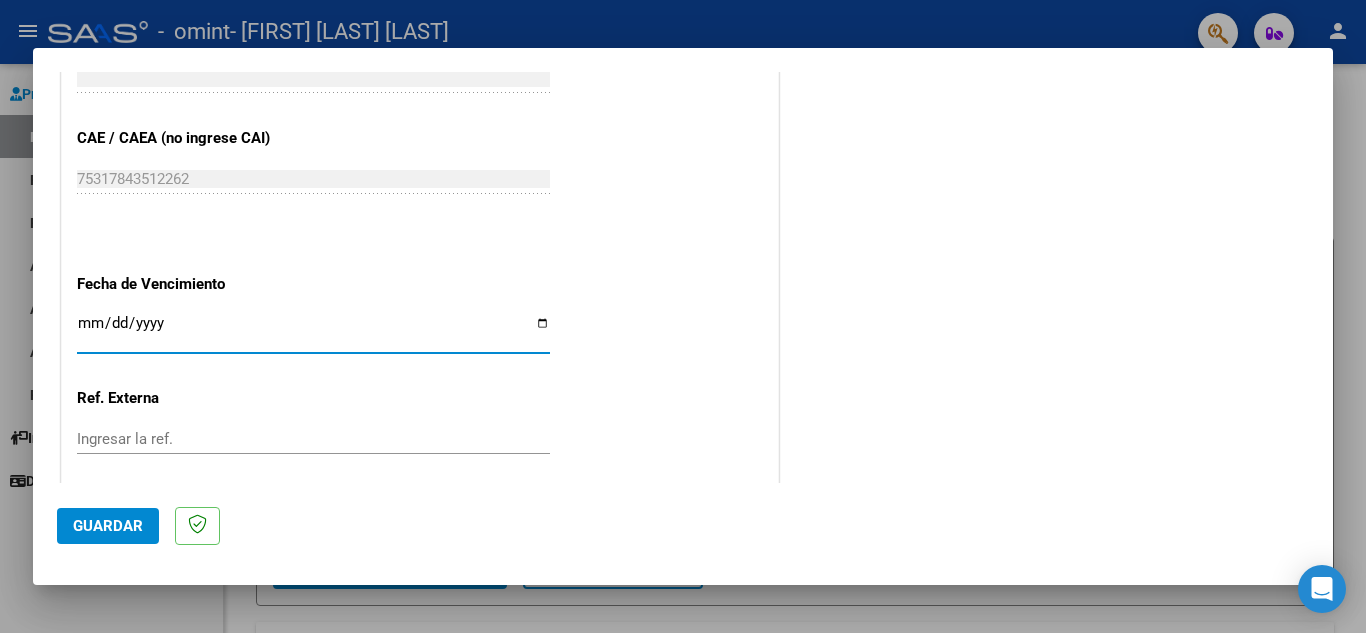 click on "Ingresar la fecha" at bounding box center [313, 331] 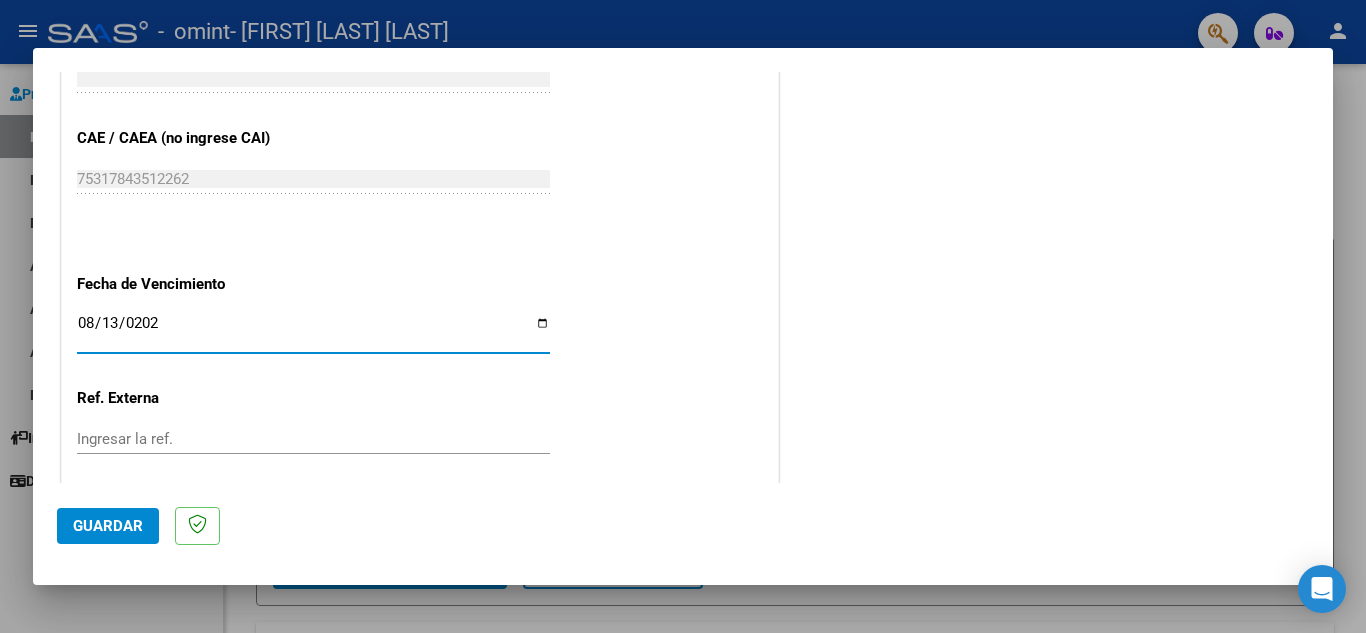 type on "2025-08-13" 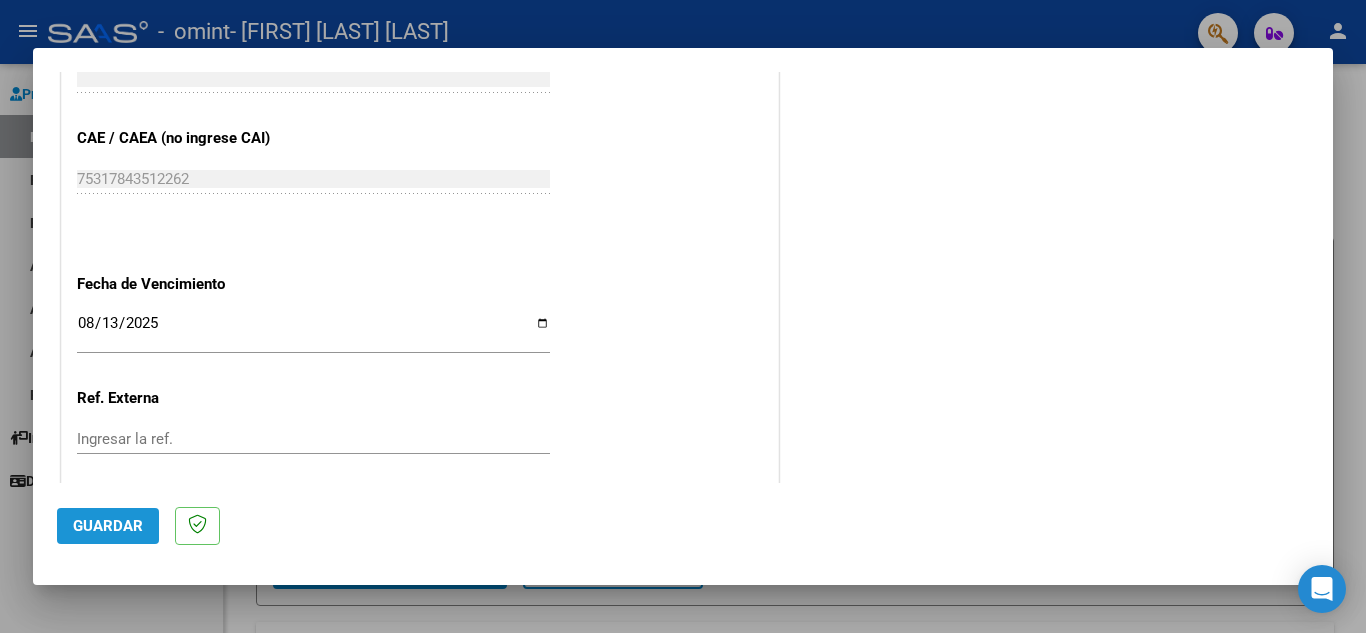 click on "Guardar" 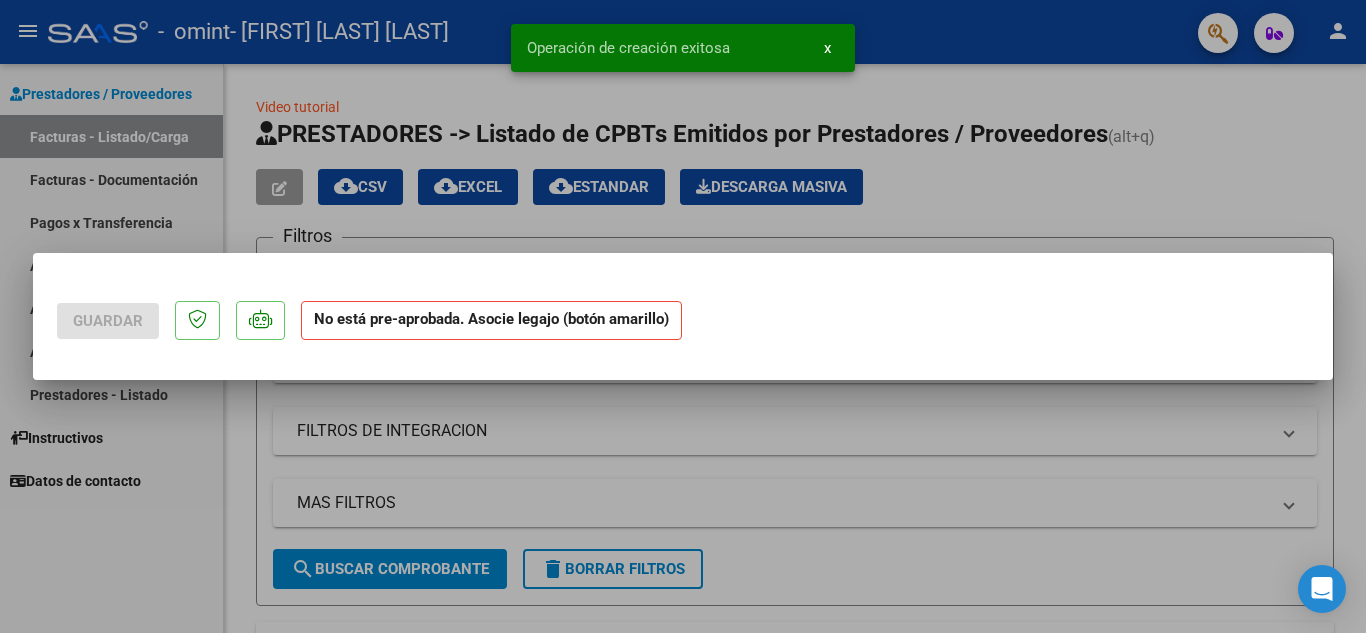 scroll, scrollTop: 0, scrollLeft: 0, axis: both 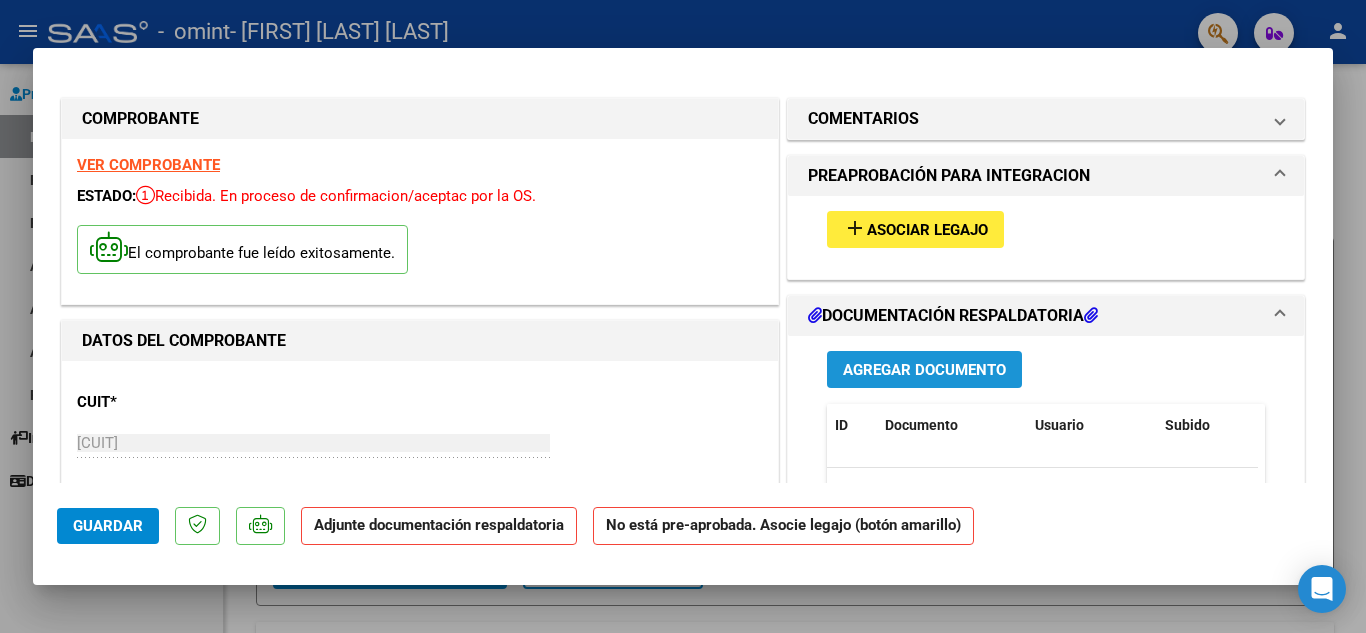 click on "Agregar Documento" at bounding box center (924, 370) 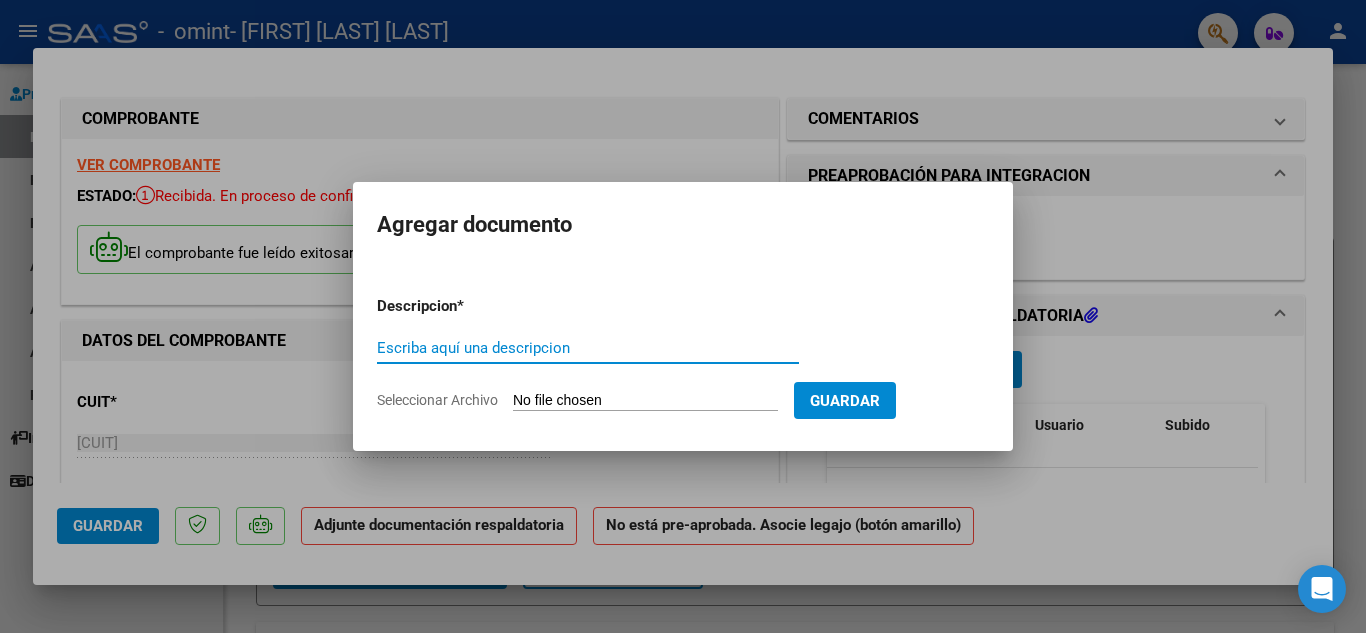 click on "Escriba aquí una descripcion" at bounding box center [588, 348] 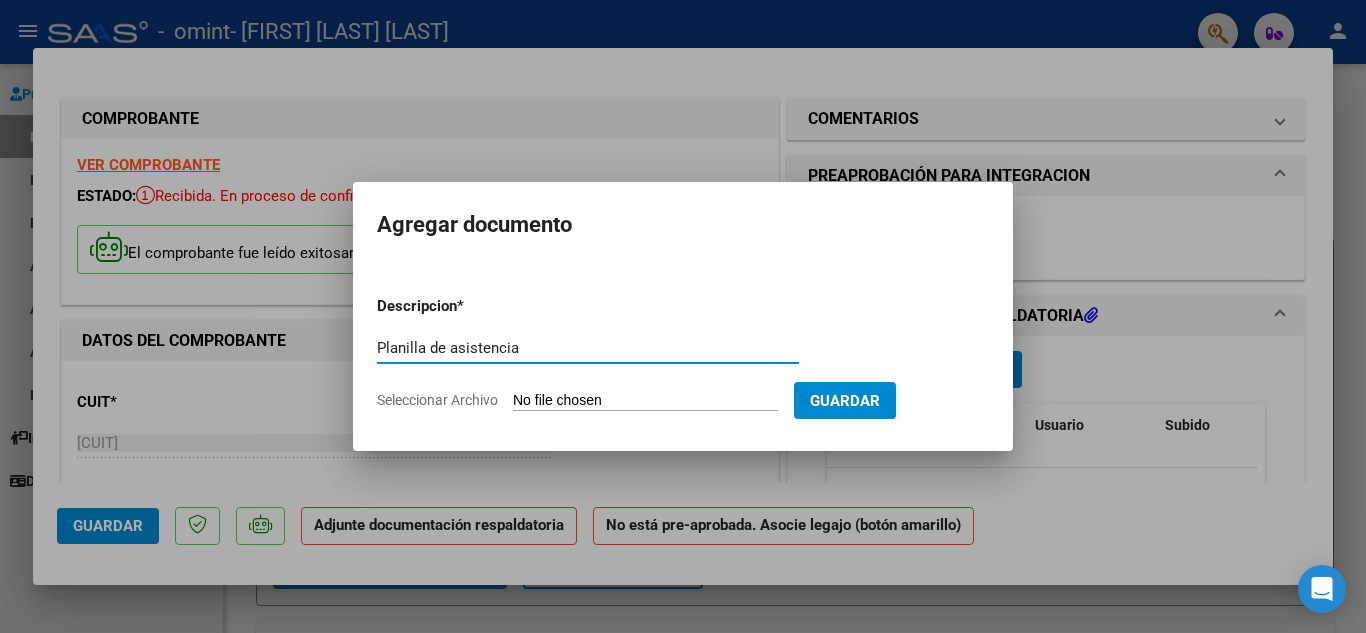 type on "Planilla de asistencia" 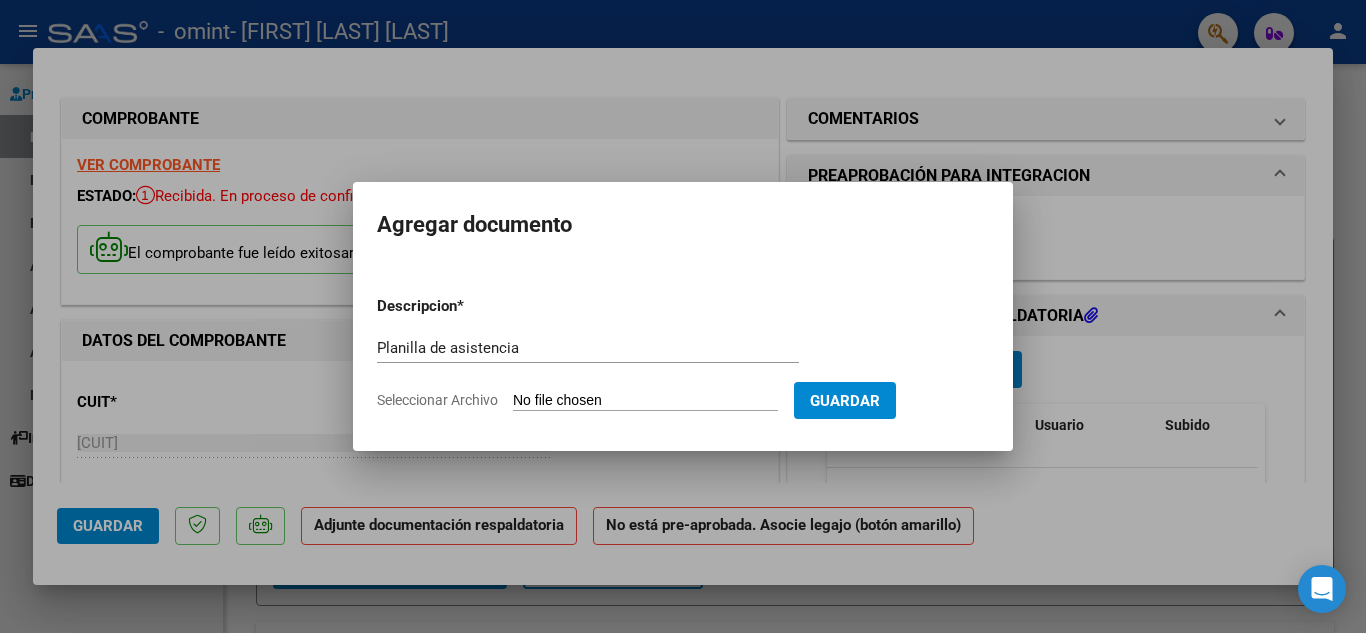 click on "Seleccionar Archivo" at bounding box center [645, 401] 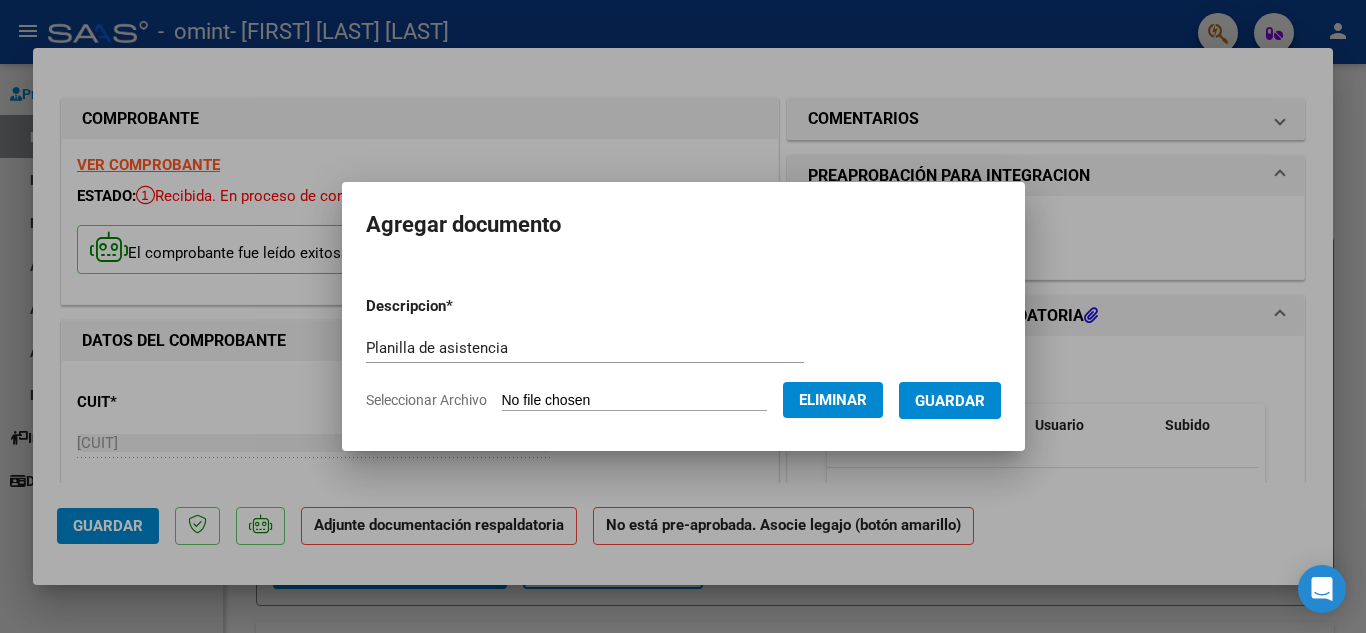 click on "Guardar" at bounding box center (950, 401) 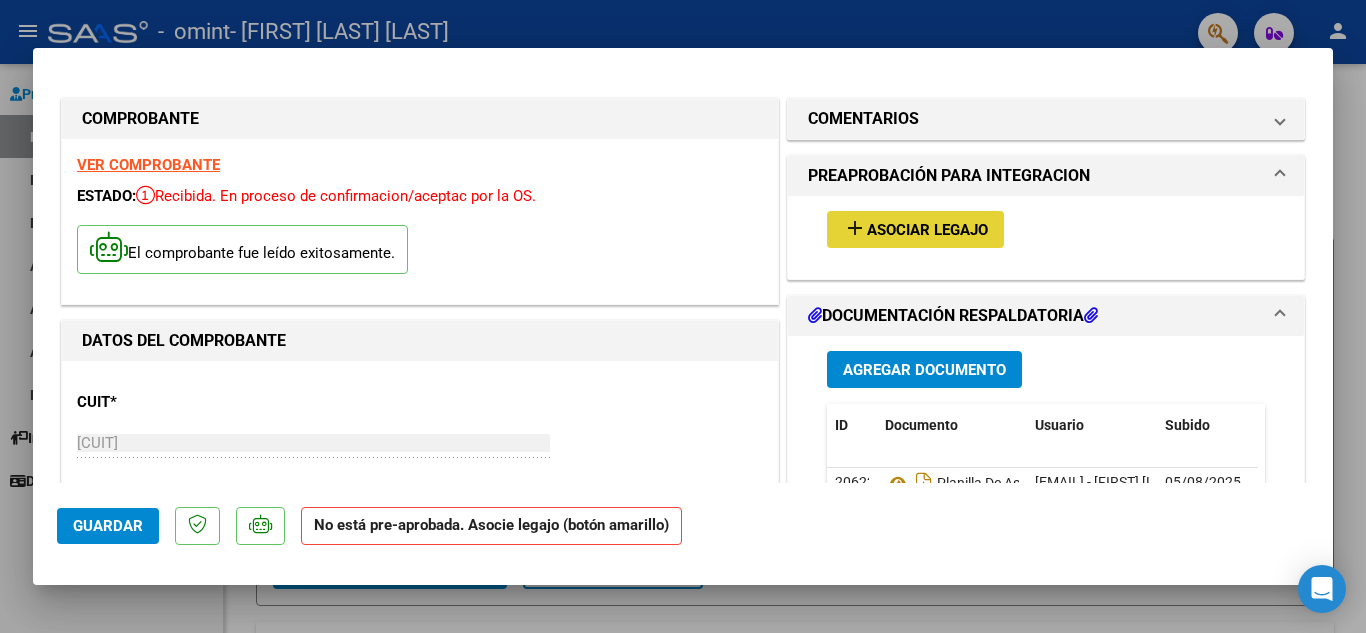 click on "add Asociar Legajo" at bounding box center (915, 229) 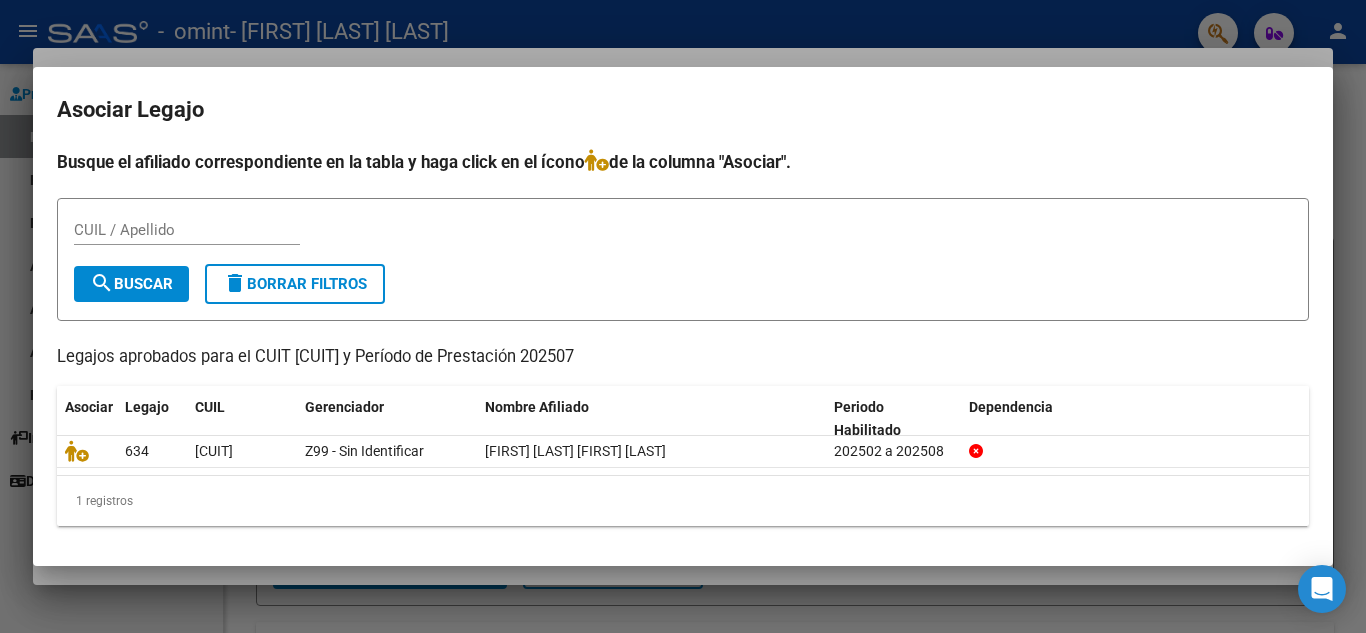 click on "CUIL / Apellido" at bounding box center [683, 239] 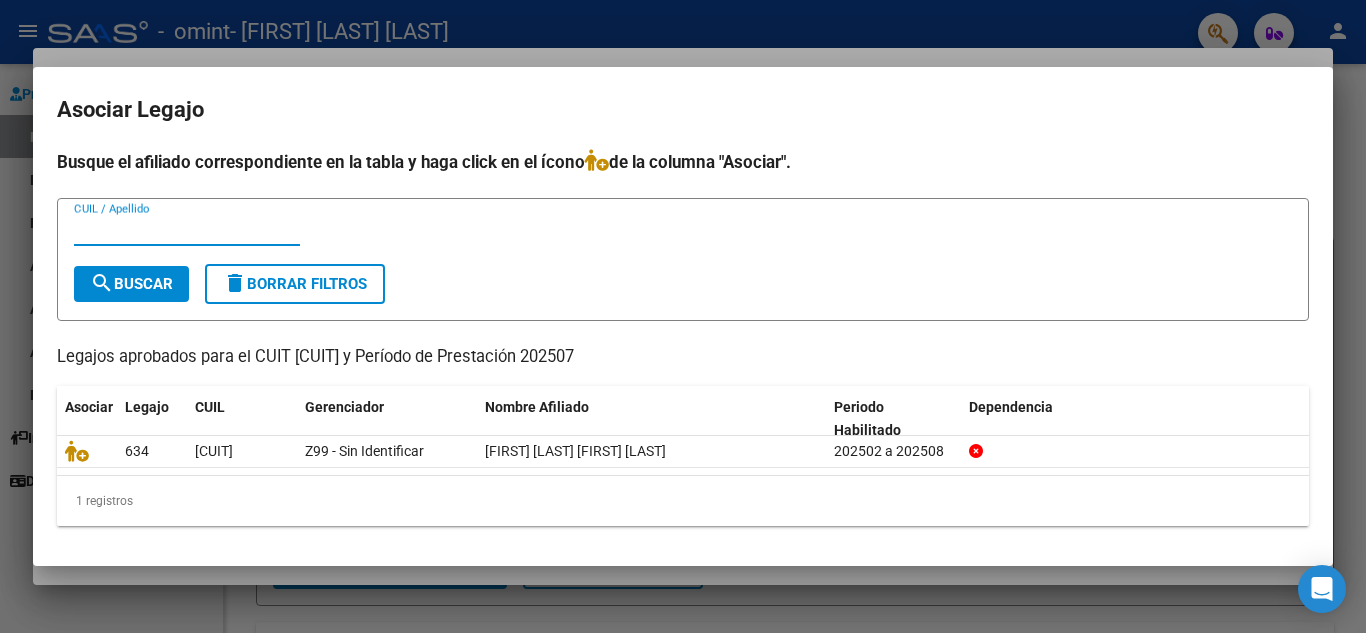 click on "CUIL / Apellido" at bounding box center (187, 230) 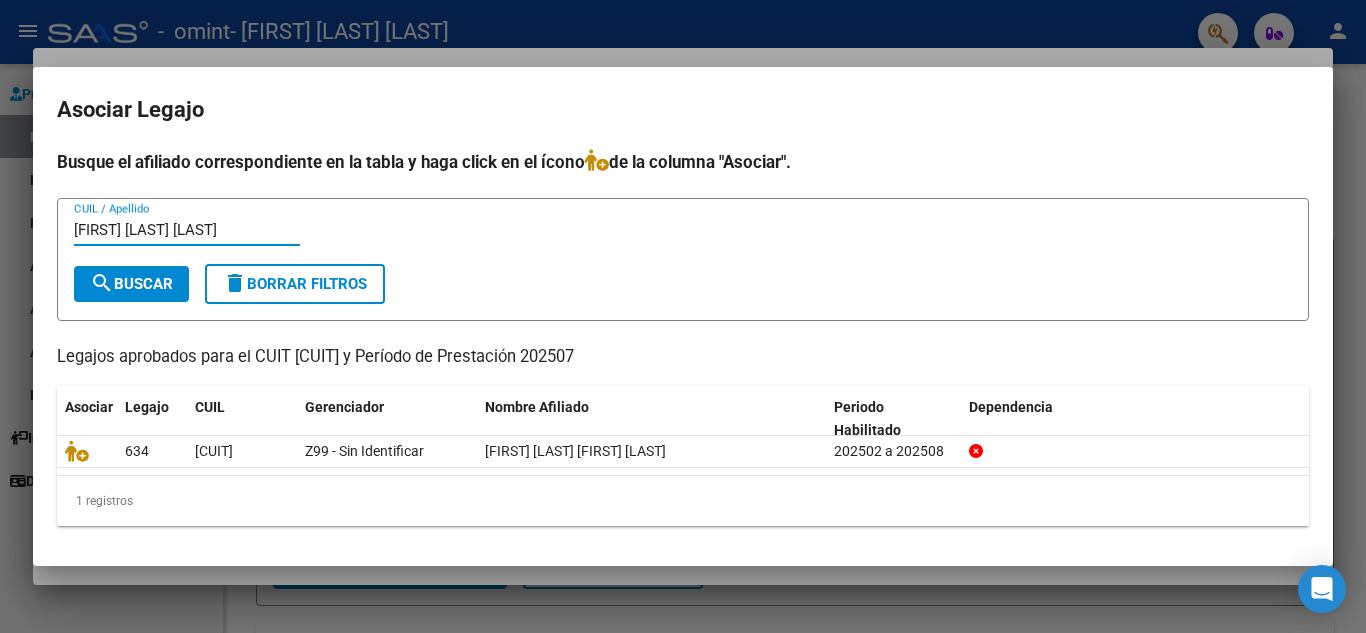 type on "[FIRST] [LAST] [LAST]" 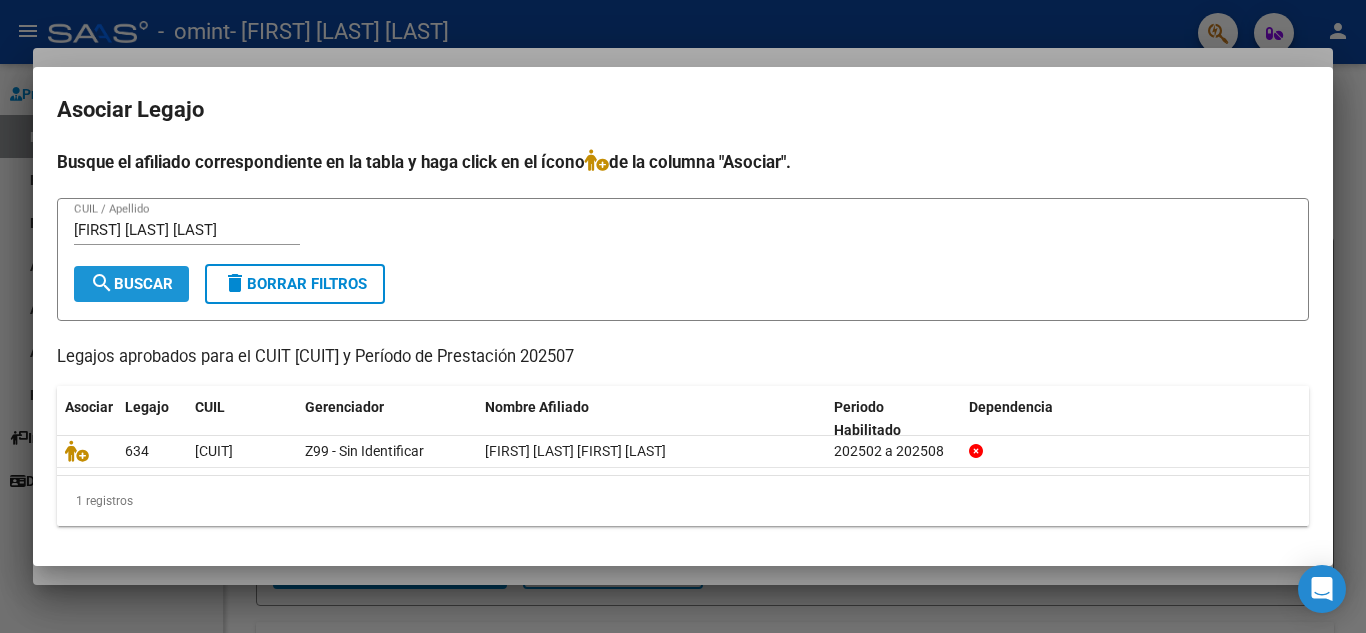 click on "search" at bounding box center (102, 283) 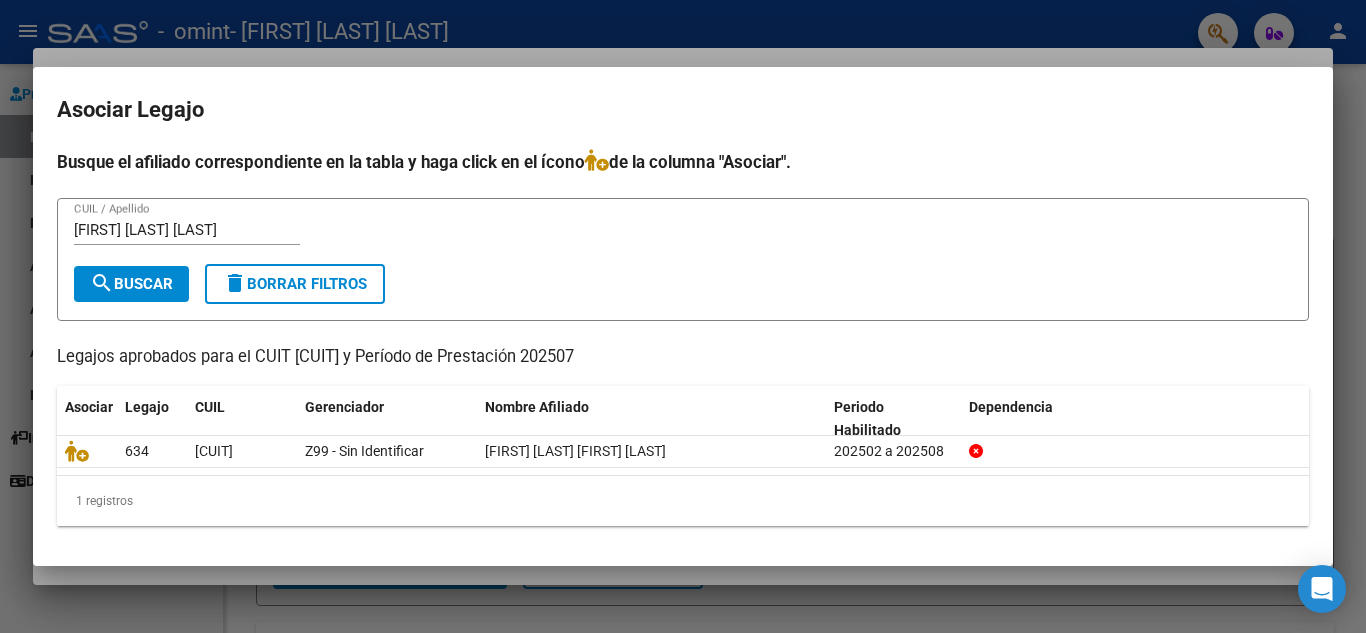 click at bounding box center [683, 316] 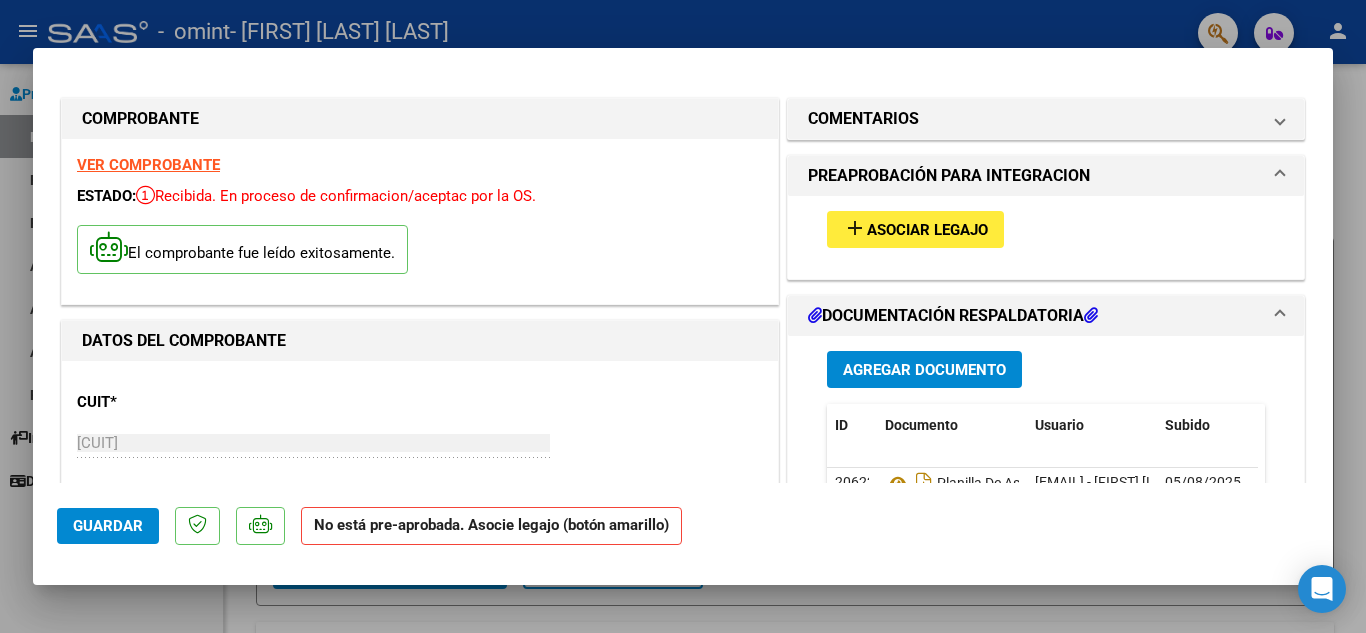 drag, startPoint x: 1335, startPoint y: 537, endPoint x: 1030, endPoint y: 387, distance: 339.88968 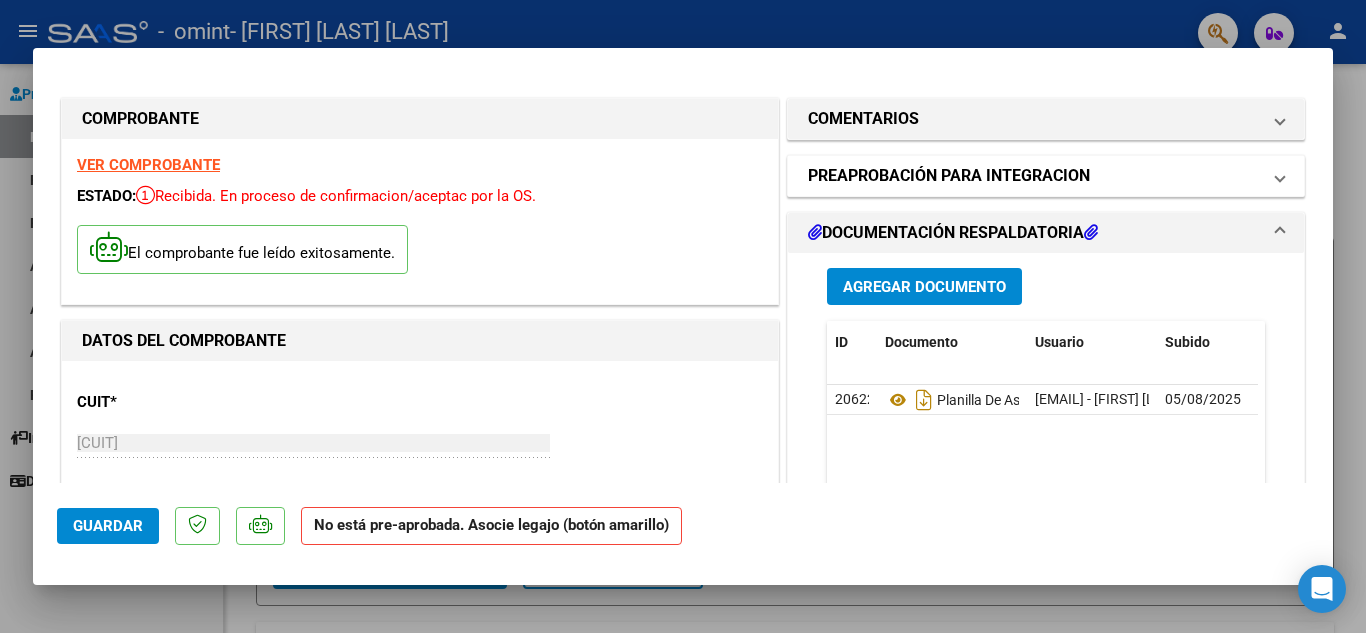 click on "PREAPROBACIÓN PARA INTEGRACION" at bounding box center [1046, 176] 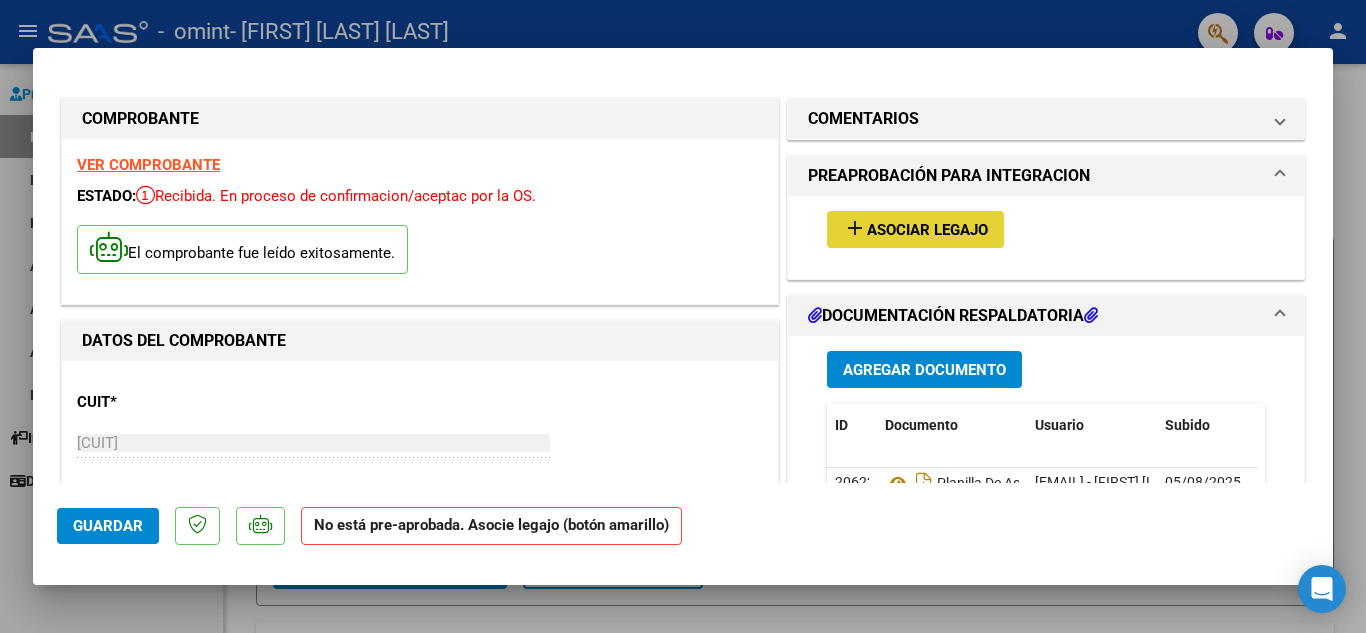 click on "Asociar Legajo" at bounding box center (927, 230) 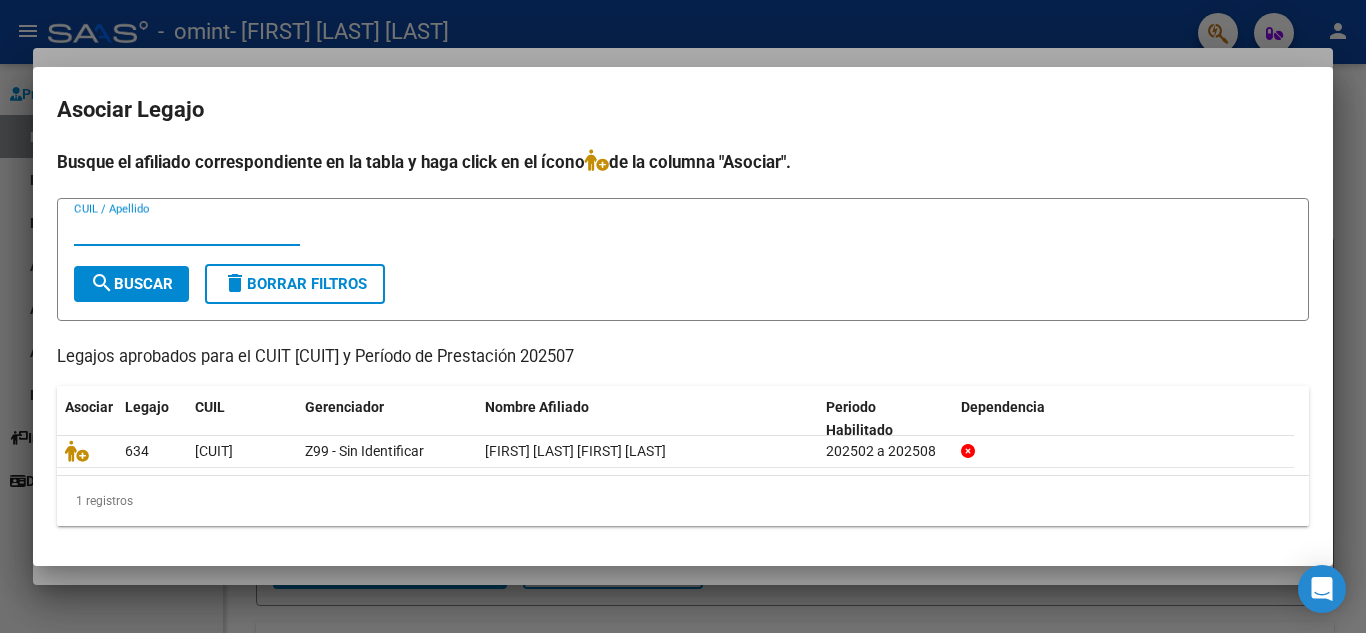 click on "Busque el afiliado correspondiente en la tabla y haga click en el ícono   de la columna "Asociar"." at bounding box center [683, 162] 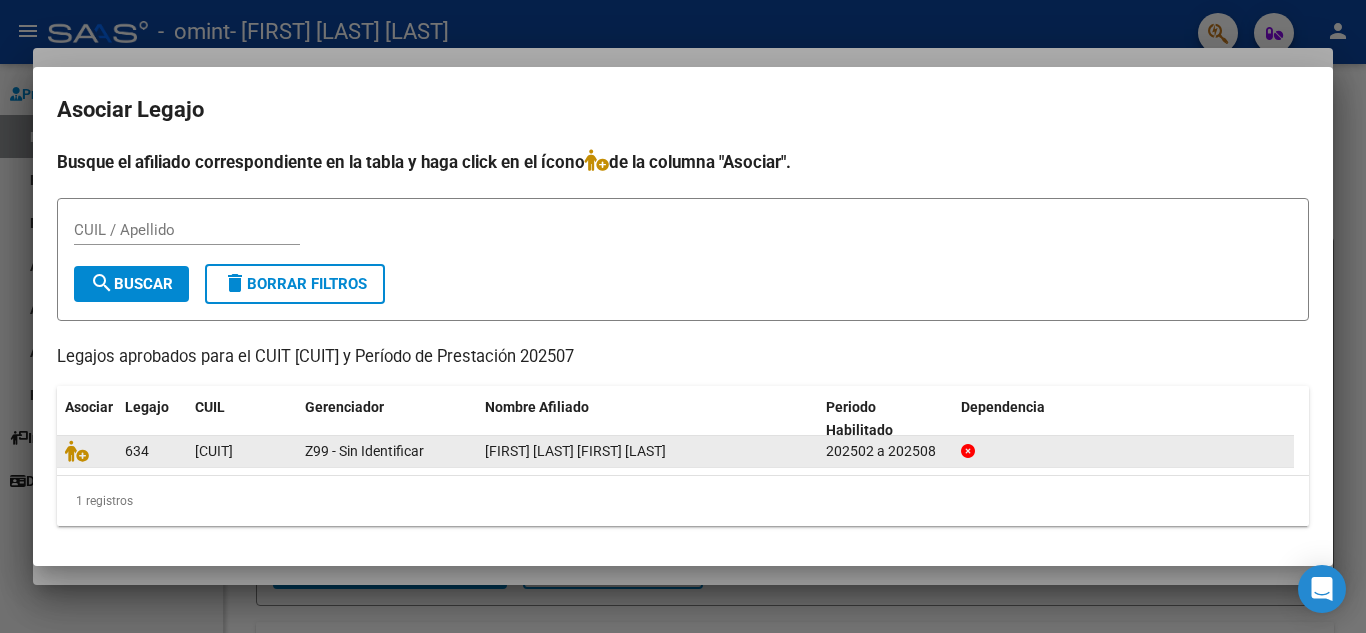 click 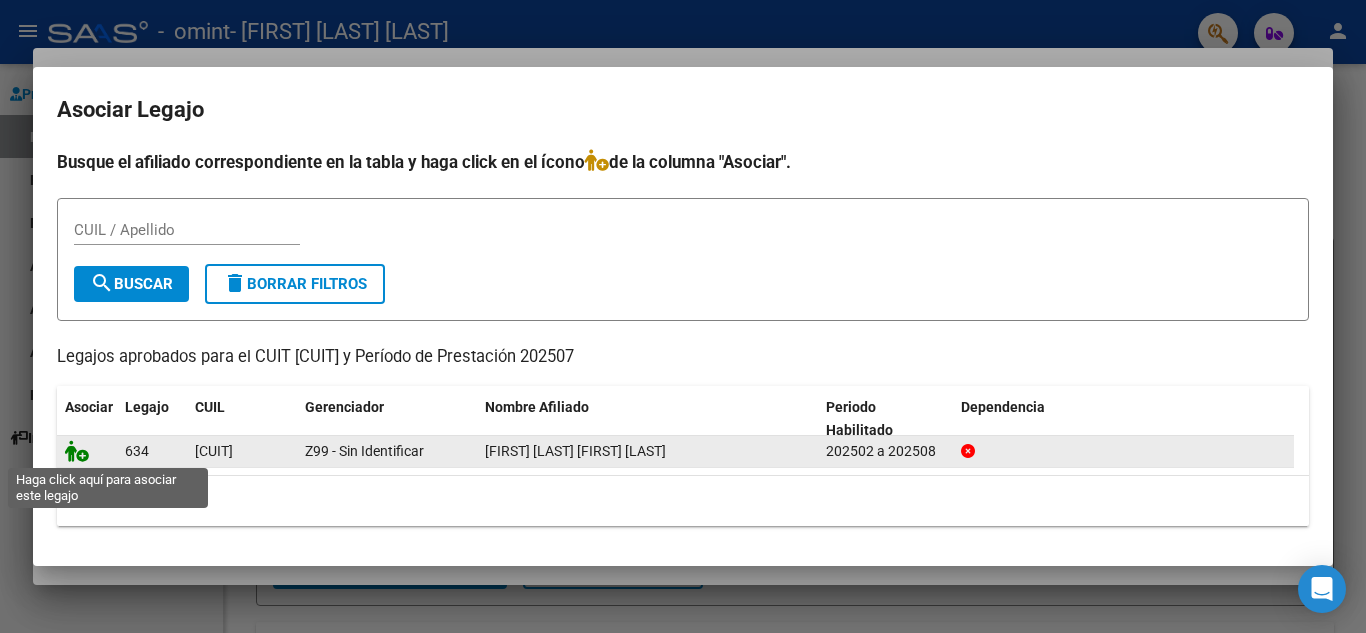 click 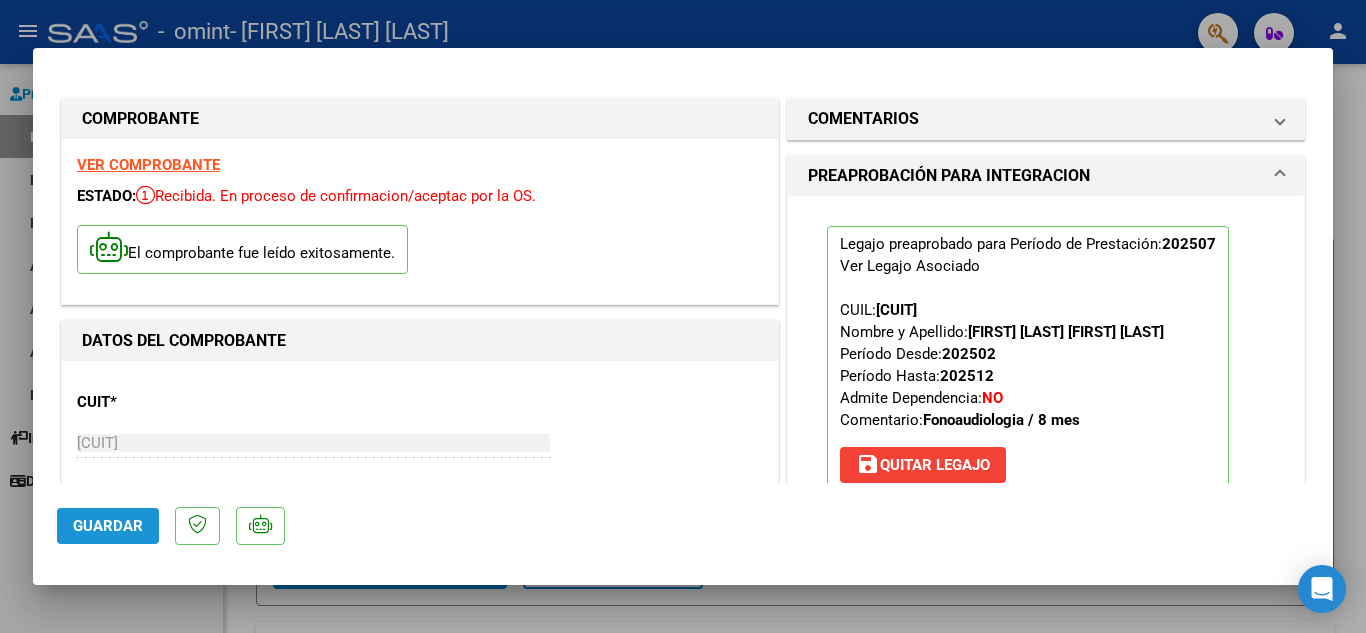 click on "Guardar" 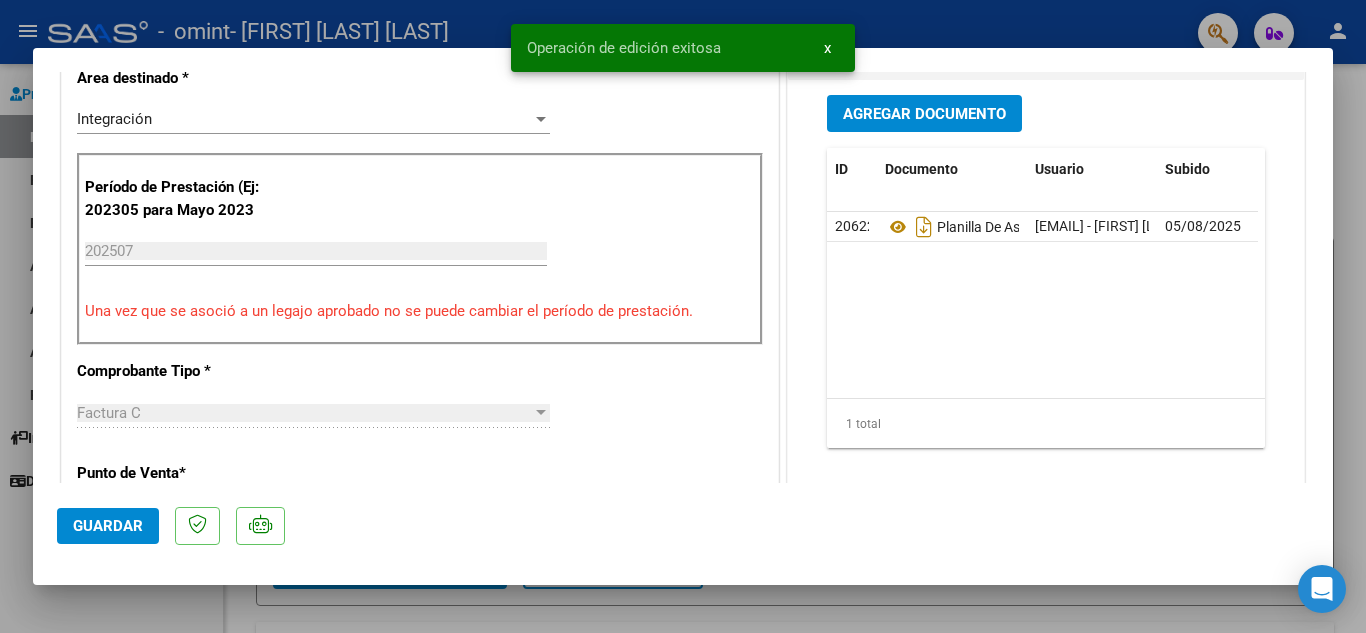 scroll, scrollTop: 560, scrollLeft: 0, axis: vertical 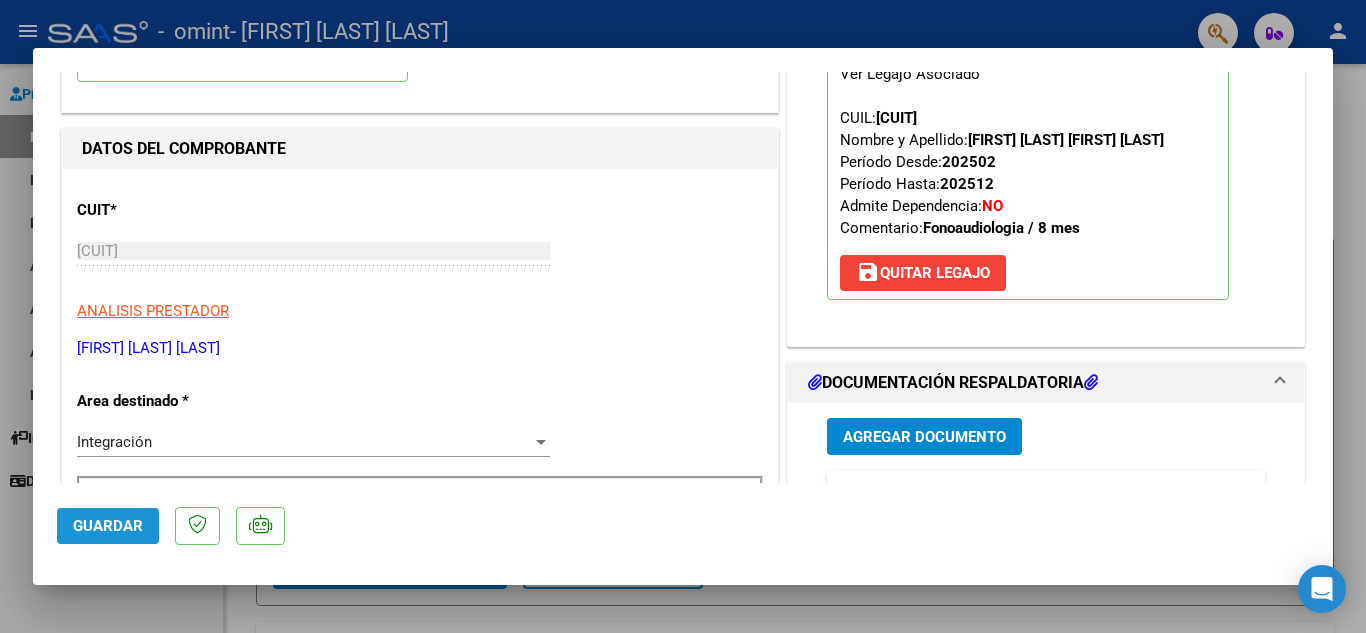 click on "Guardar" 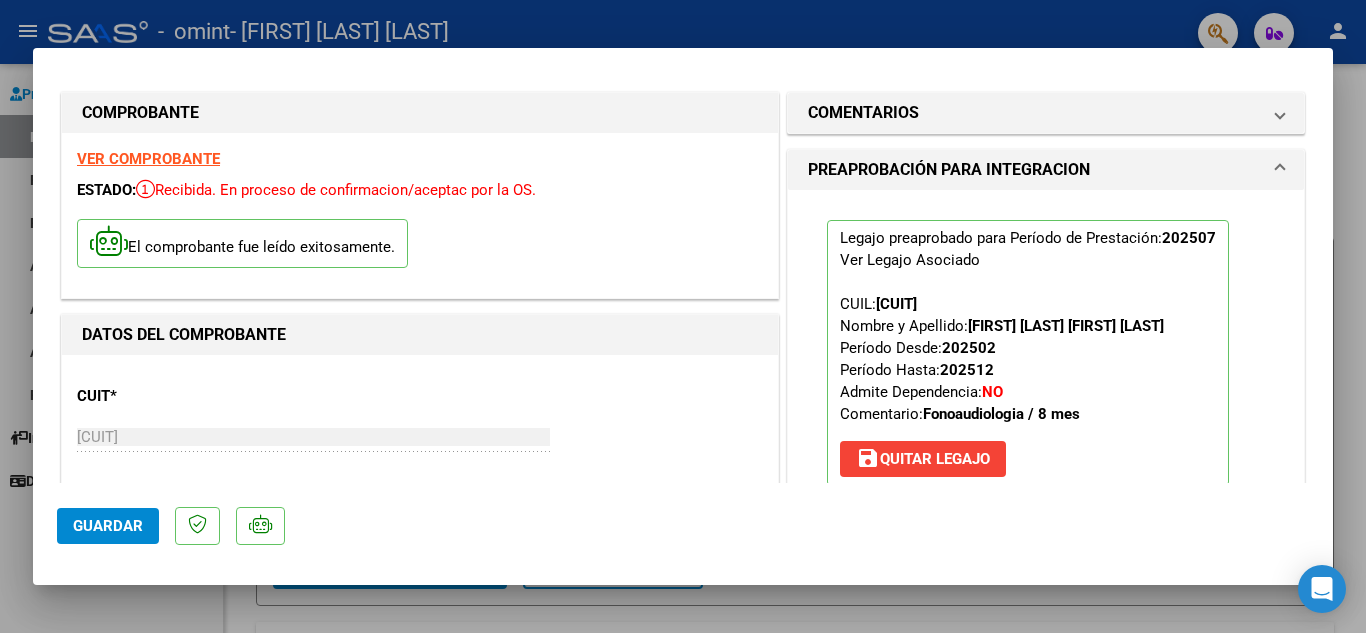 scroll, scrollTop: 0, scrollLeft: 0, axis: both 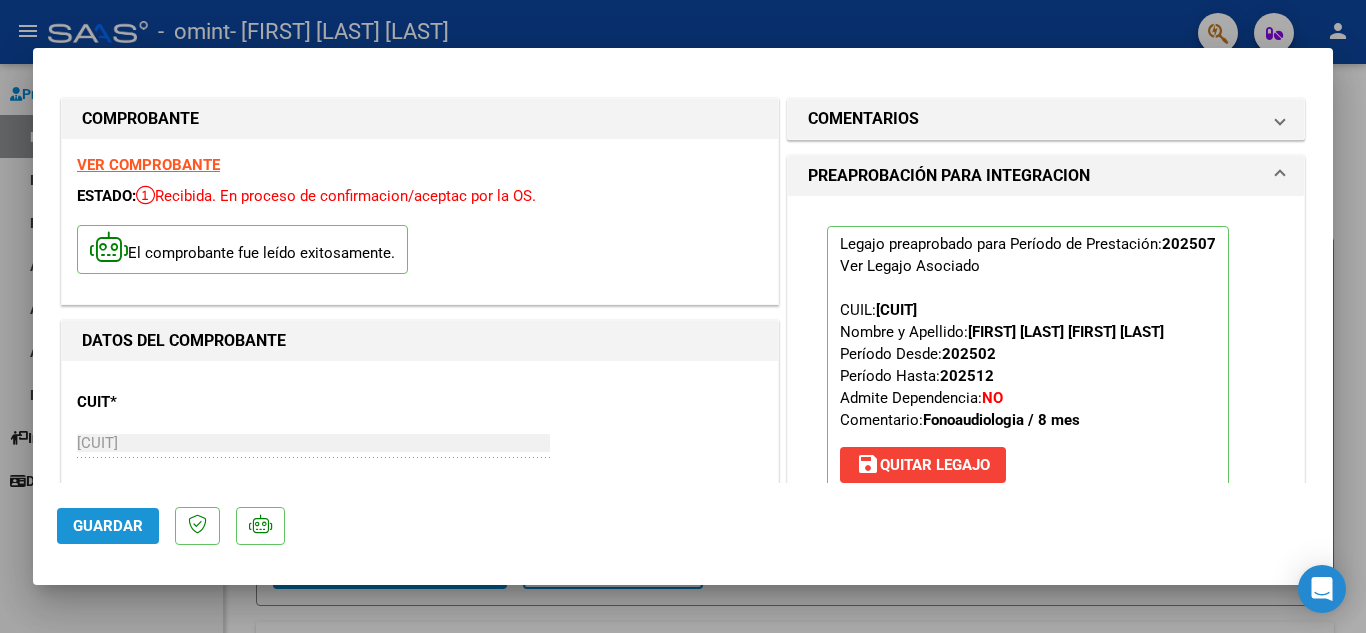 click on "Guardar" 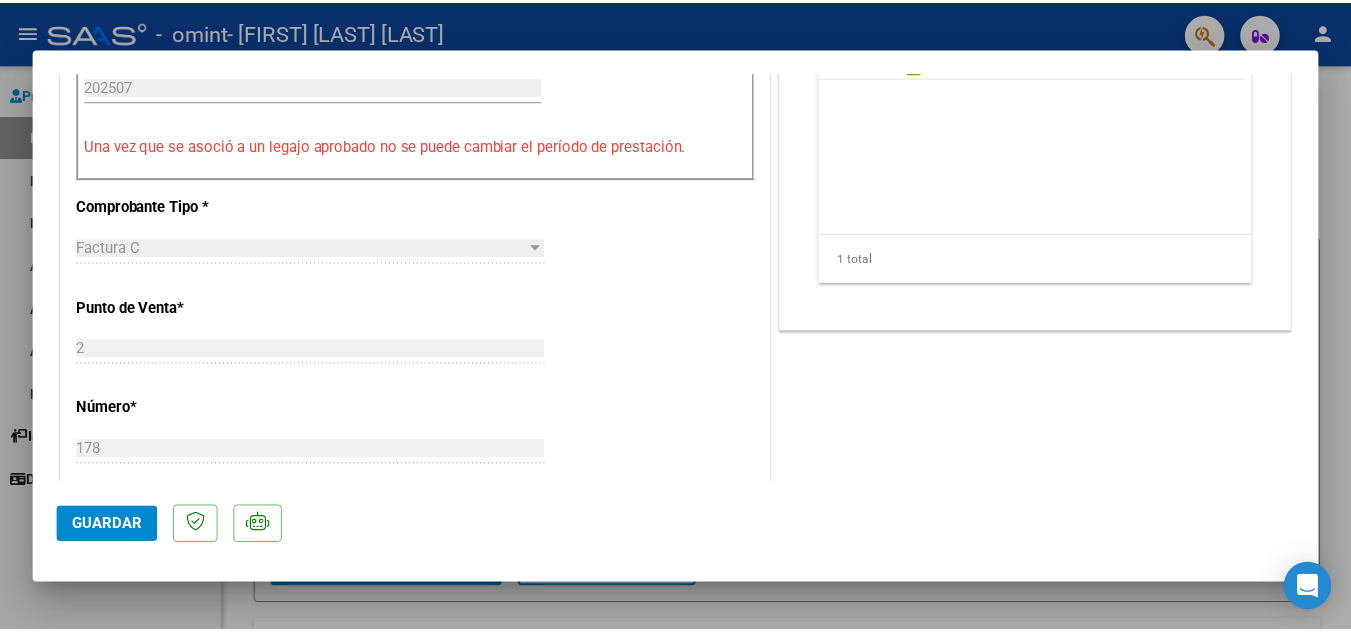 scroll, scrollTop: 720, scrollLeft: 0, axis: vertical 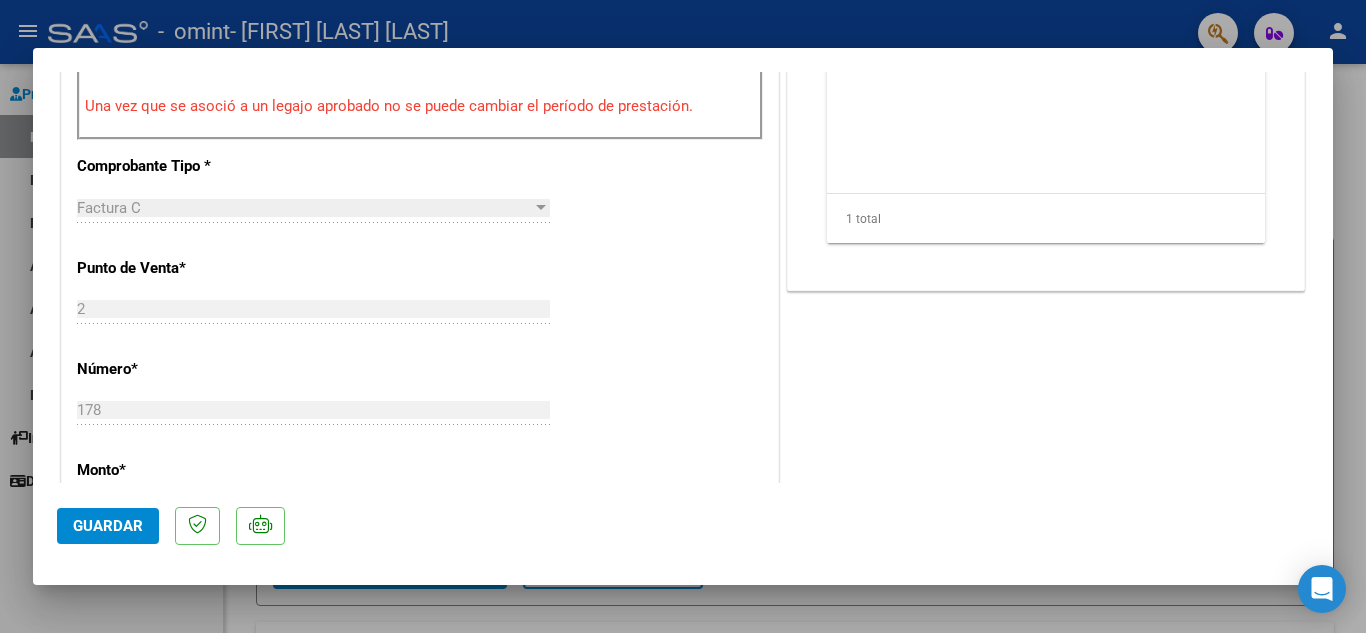 click on "Guardar" 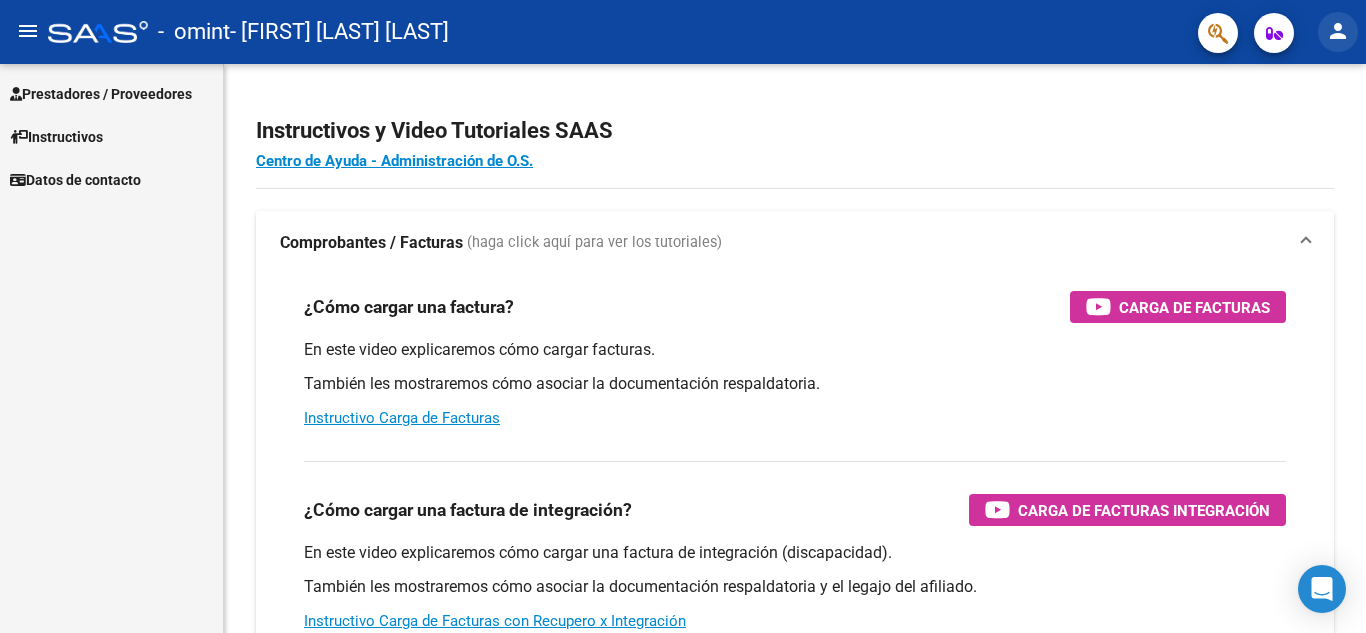 click on "person" 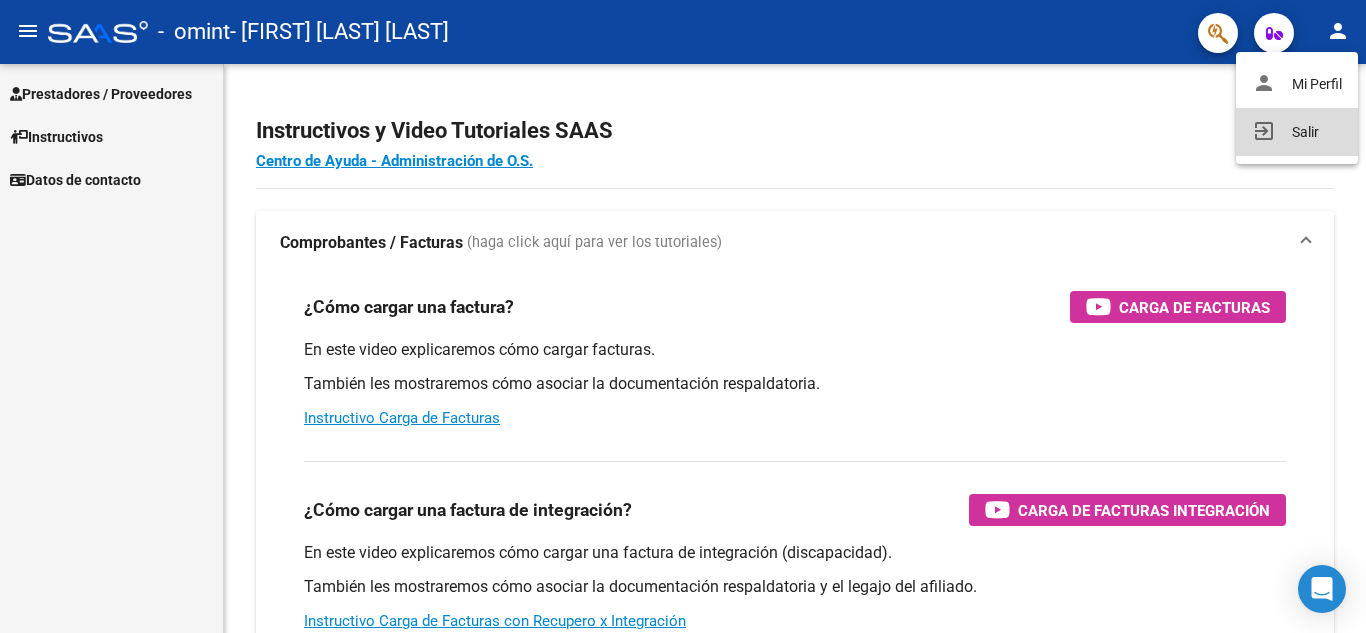 click on "exit_to_app  Salir" at bounding box center [1297, 132] 